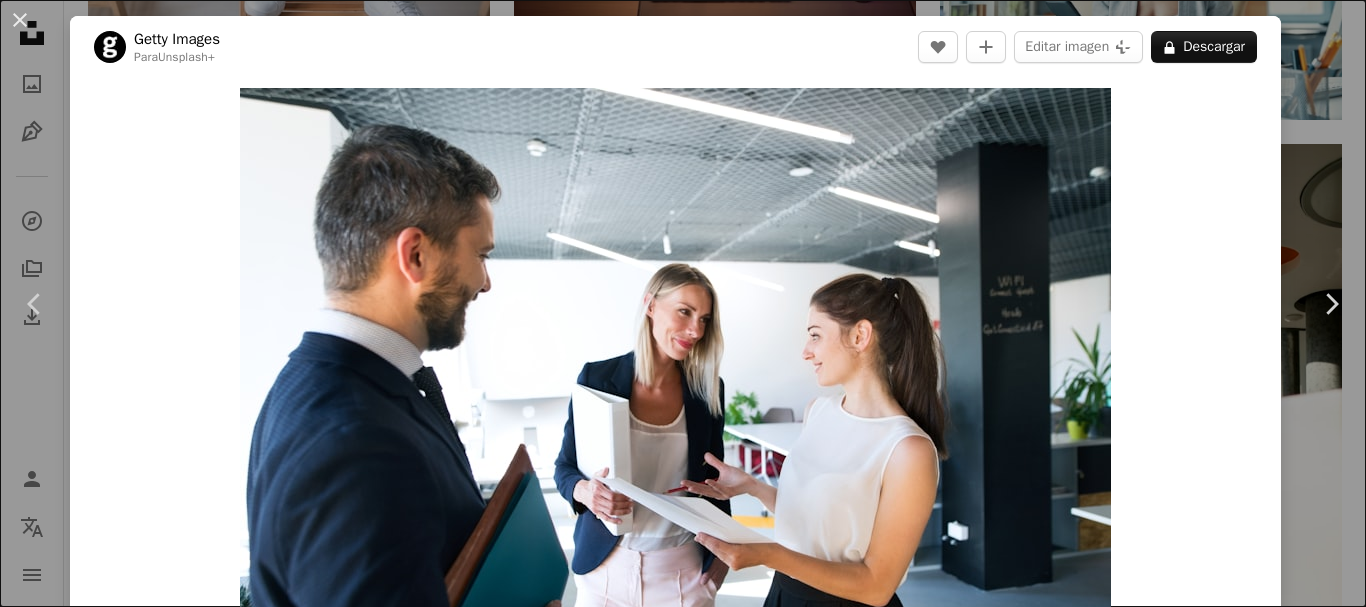 scroll, scrollTop: 27600, scrollLeft: 0, axis: vertical 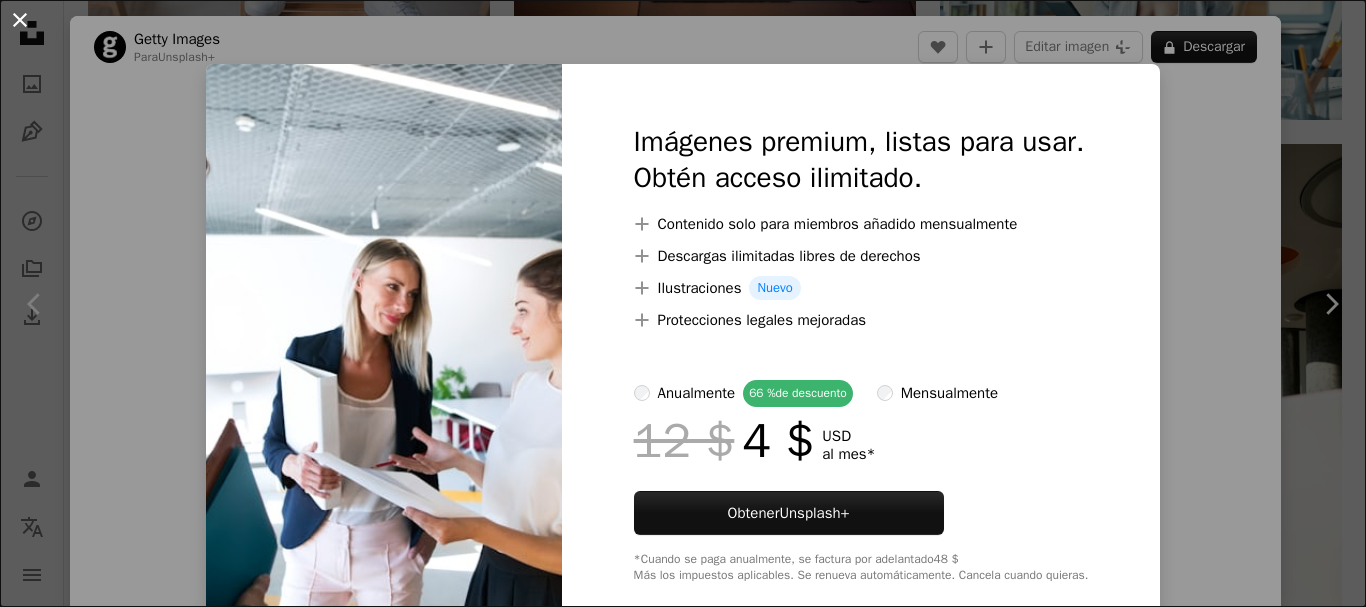 click on "An X shape" at bounding box center [20, 20] 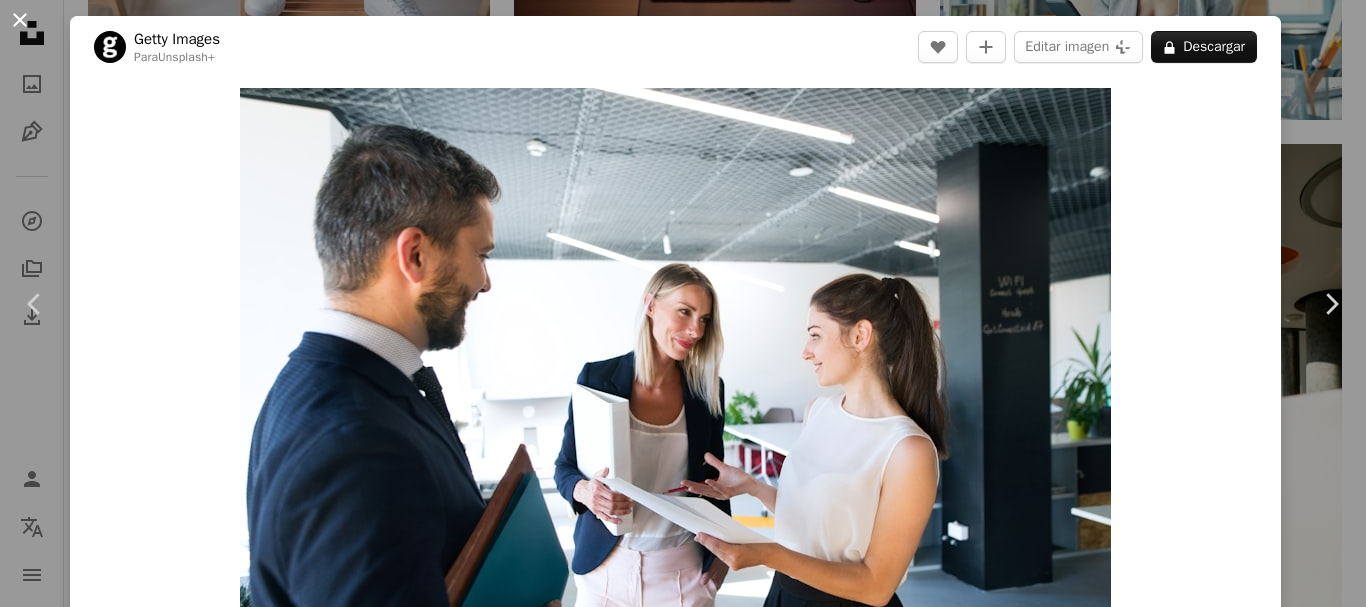 click on "An X shape" at bounding box center [20, 20] 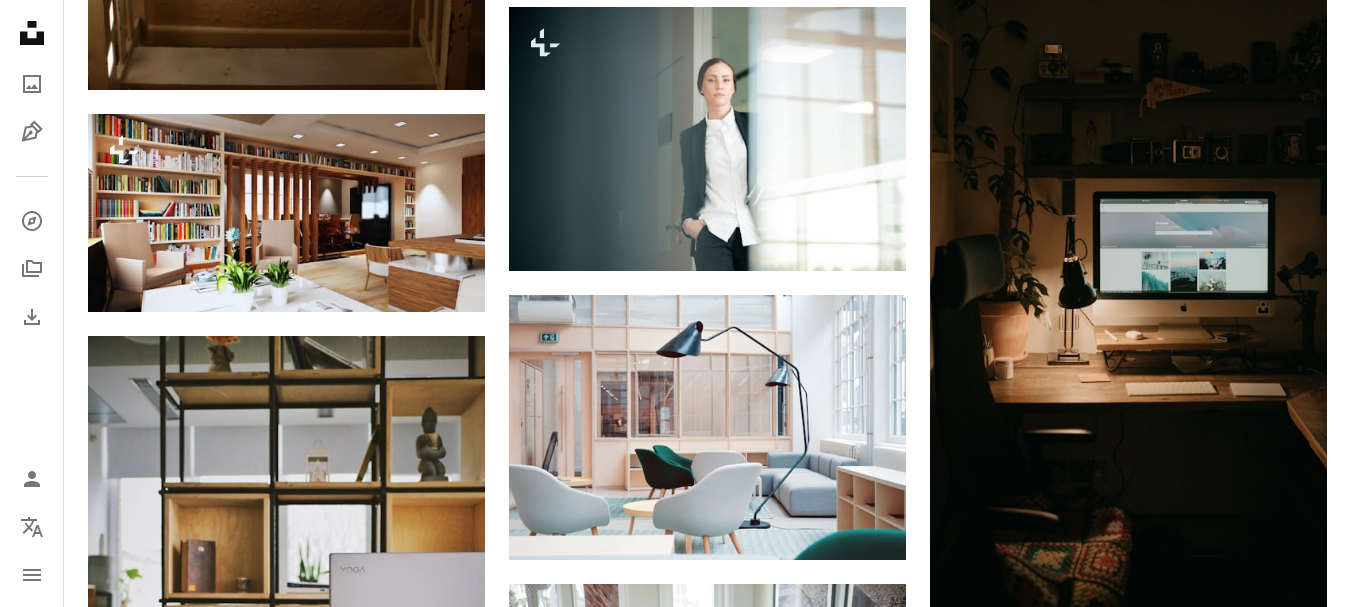 scroll, scrollTop: 33500, scrollLeft: 0, axis: vertical 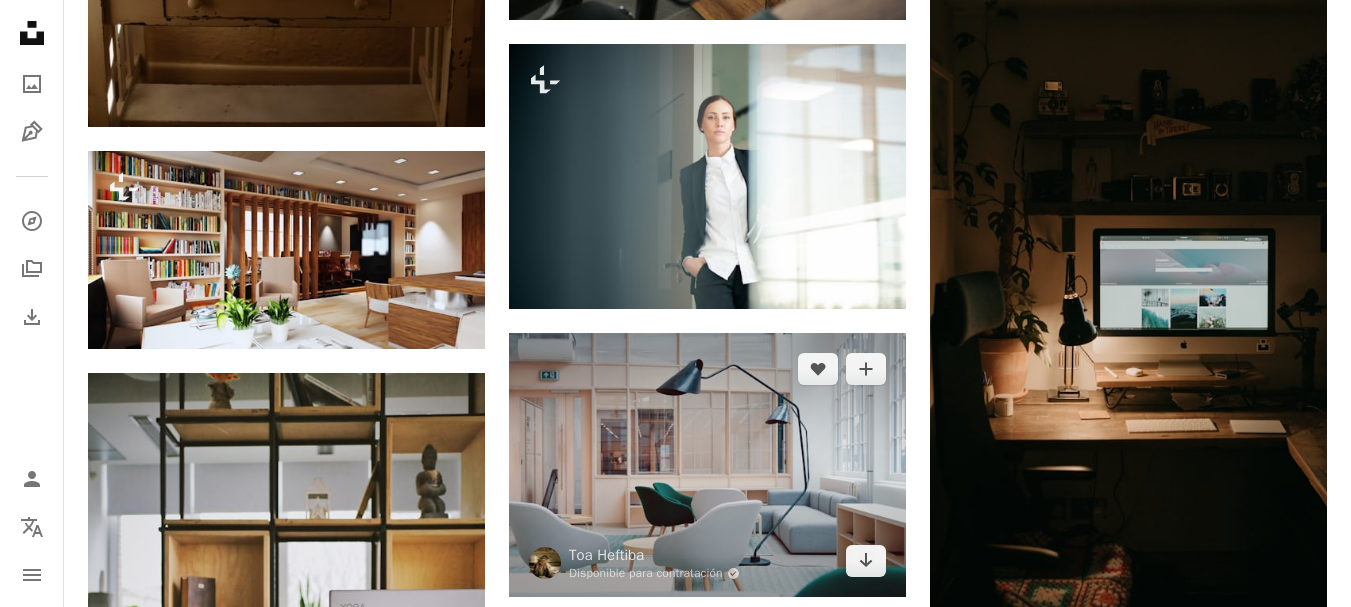 click at bounding box center (707, 465) 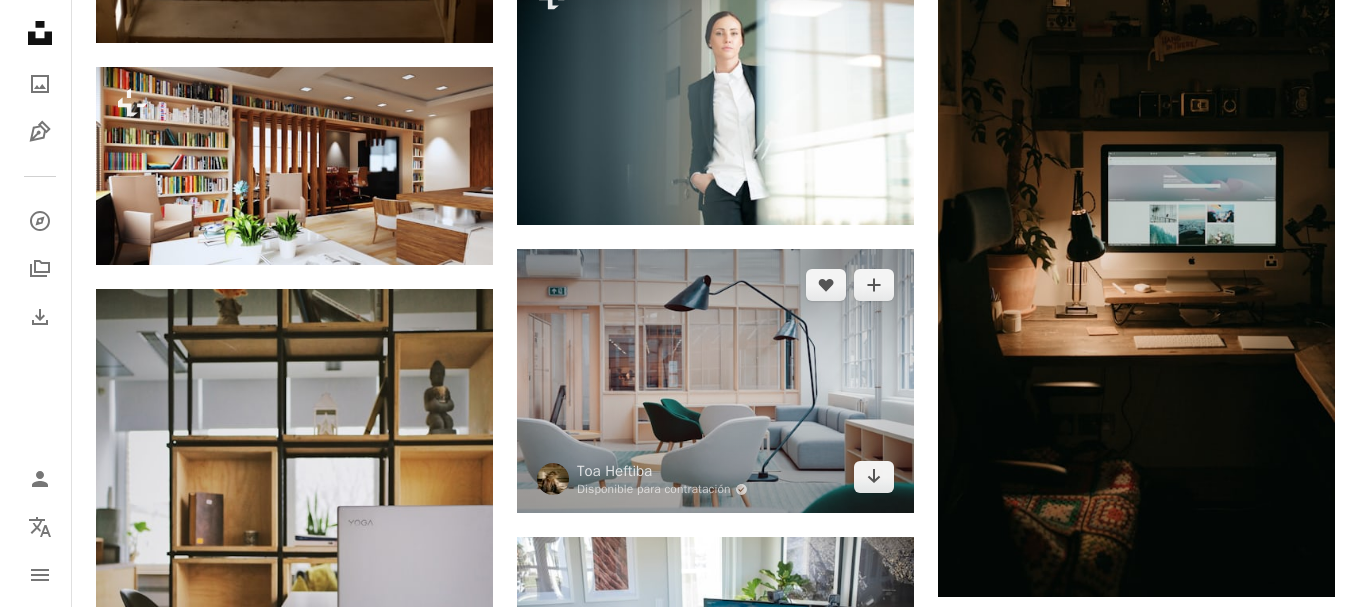 scroll, scrollTop: 33800, scrollLeft: 0, axis: vertical 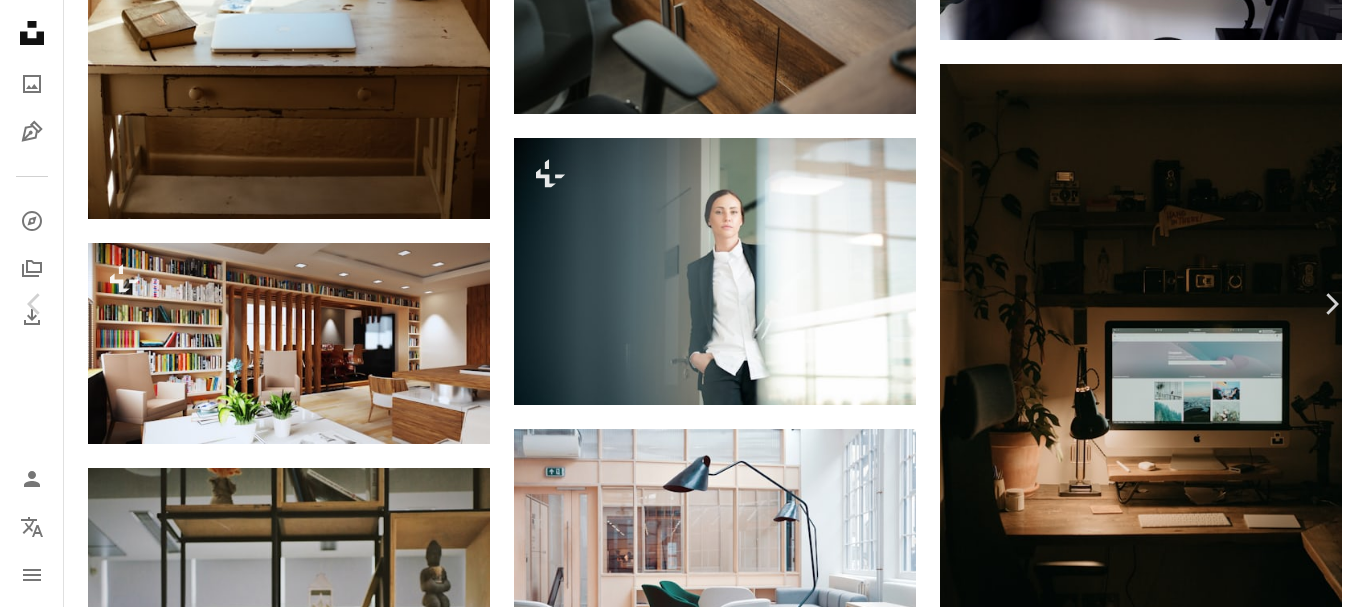 click at bounding box center (676, 3823) 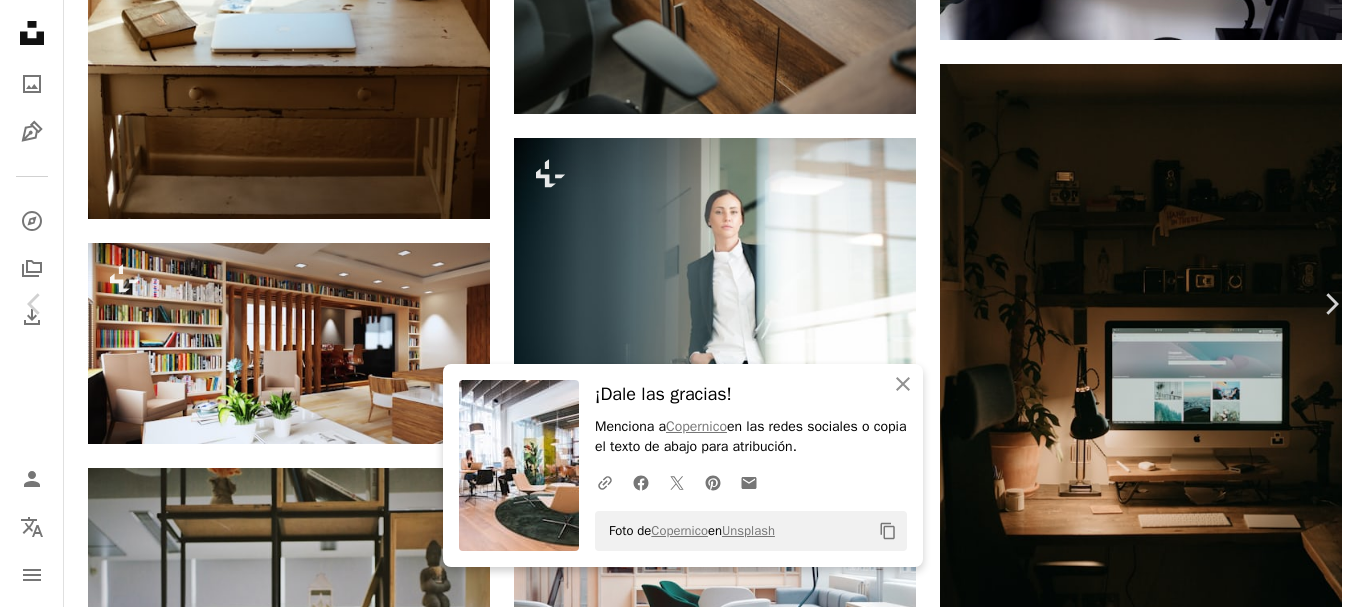 drag, startPoint x: 16, startPoint y: 15, endPoint x: 28, endPoint y: 5, distance: 15.6205 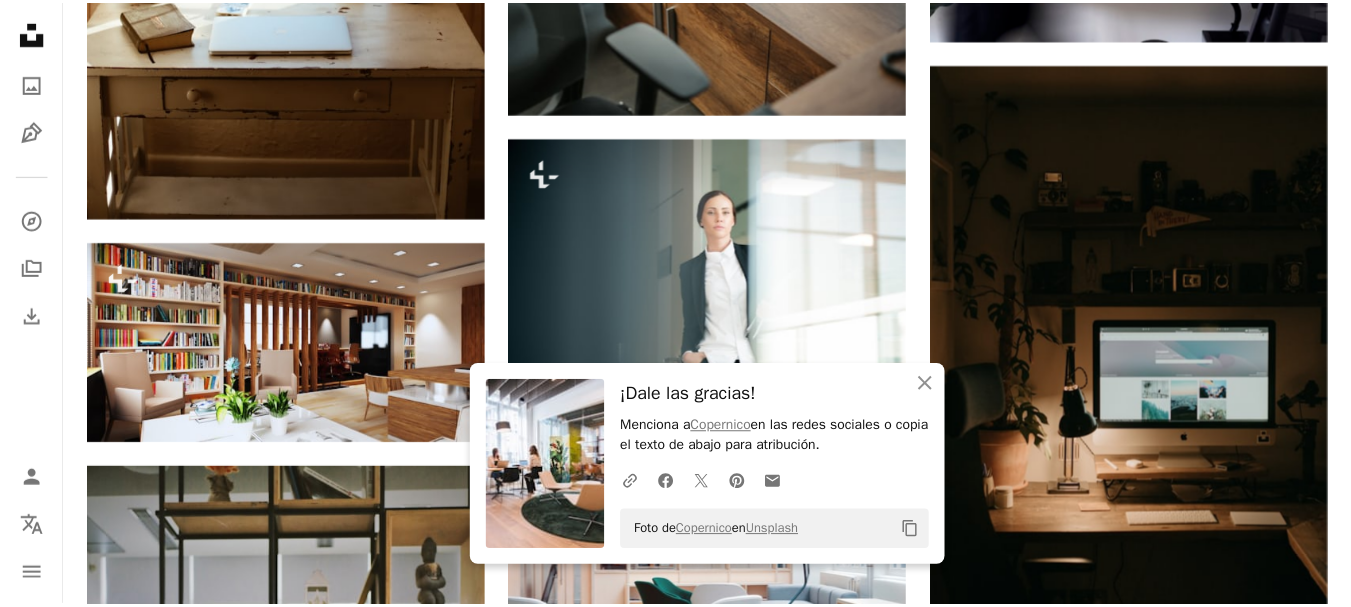scroll, scrollTop: 33500, scrollLeft: 0, axis: vertical 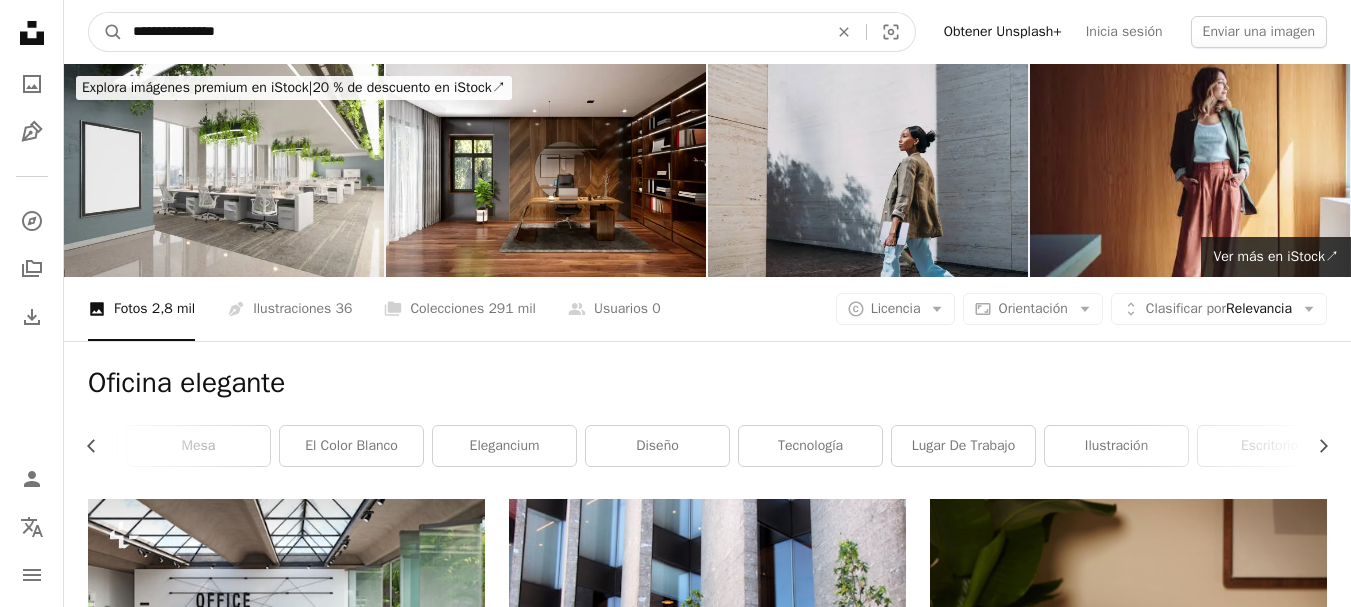 drag, startPoint x: 239, startPoint y: 24, endPoint x: 42, endPoint y: 31, distance: 197.12433 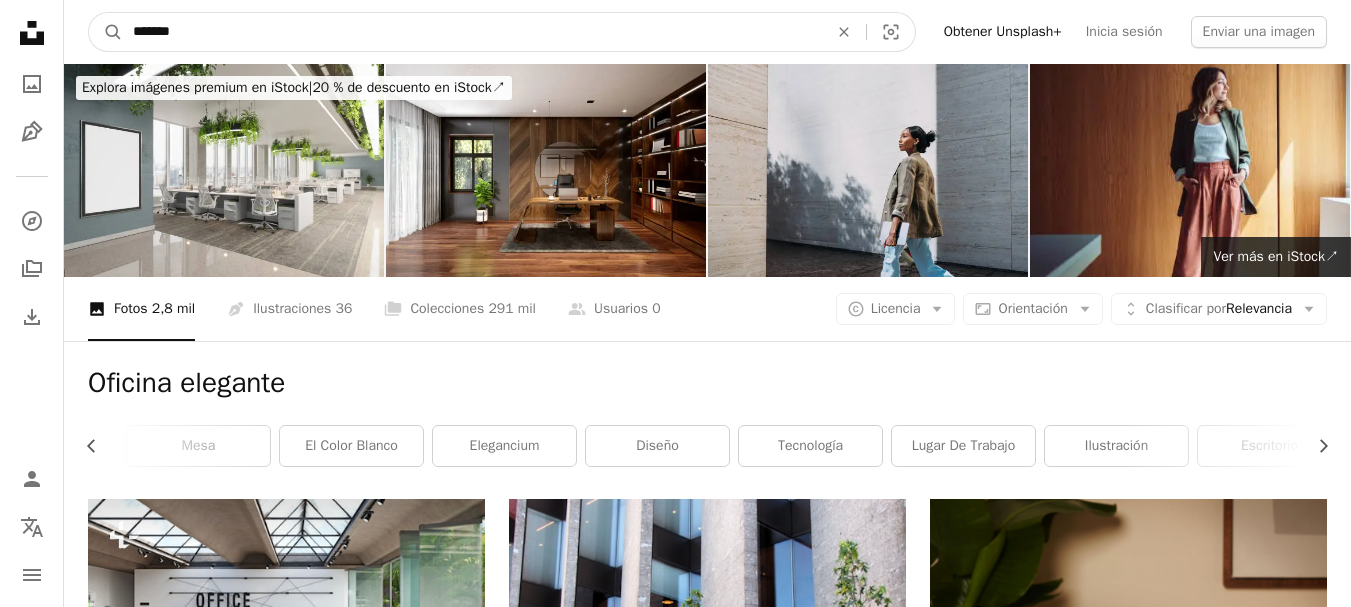 type on "*******" 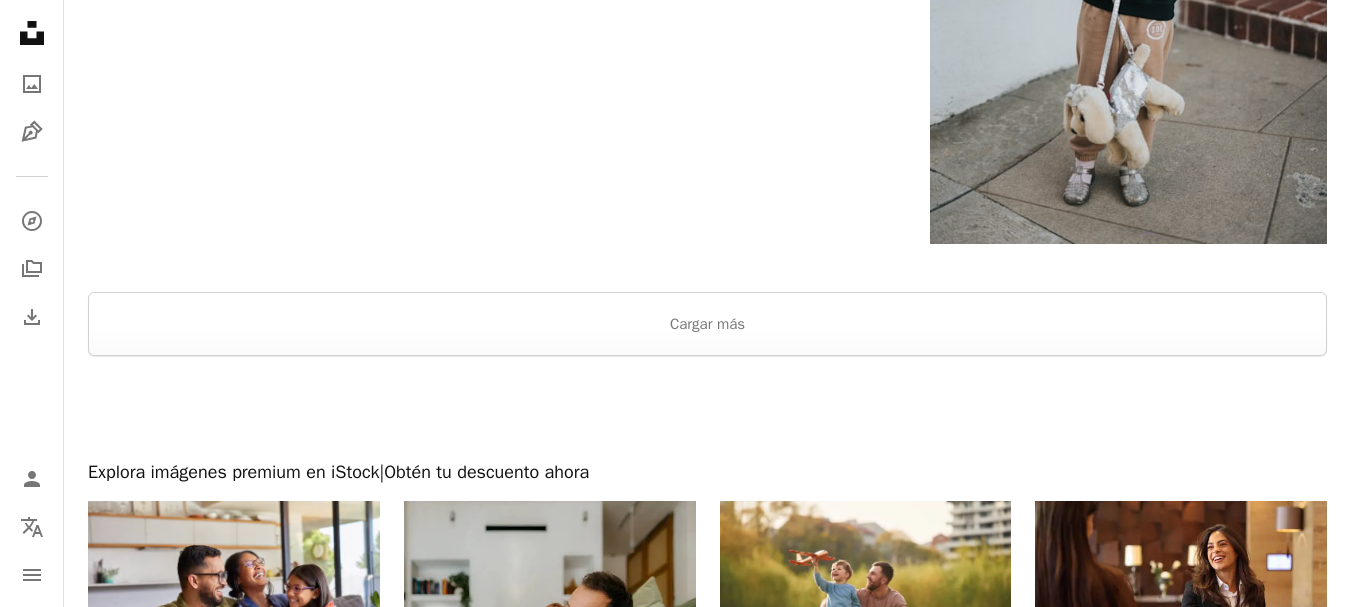 scroll, scrollTop: 4400, scrollLeft: 0, axis: vertical 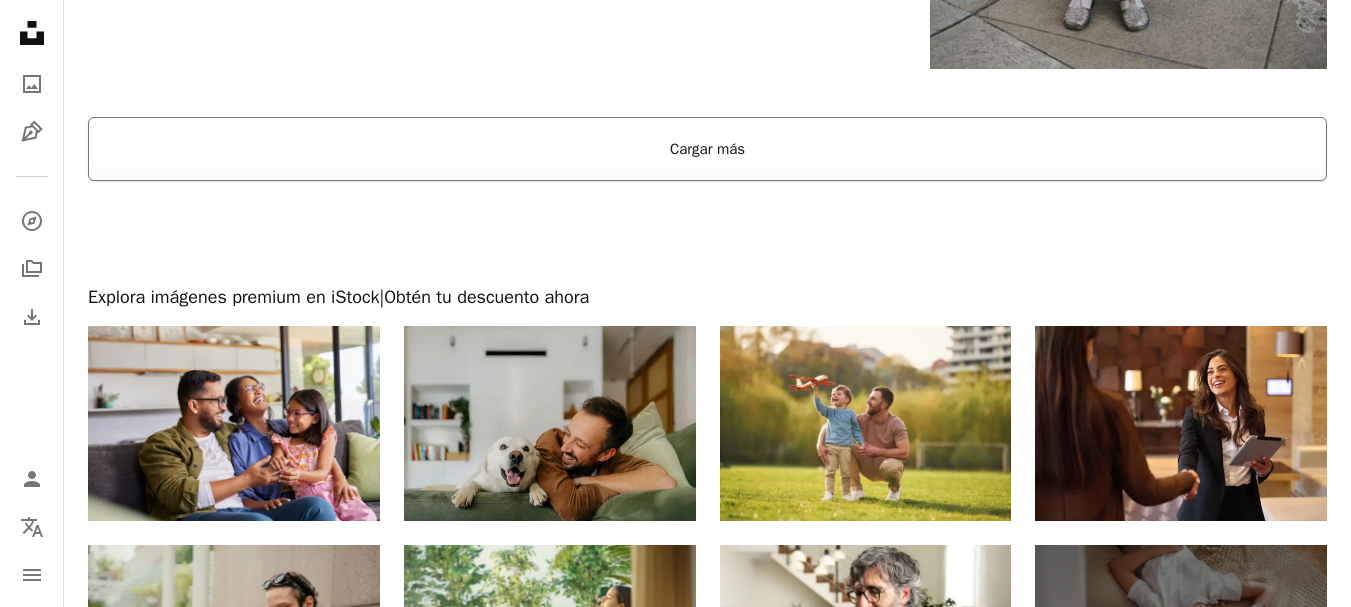 click on "Cargar más" at bounding box center [707, 149] 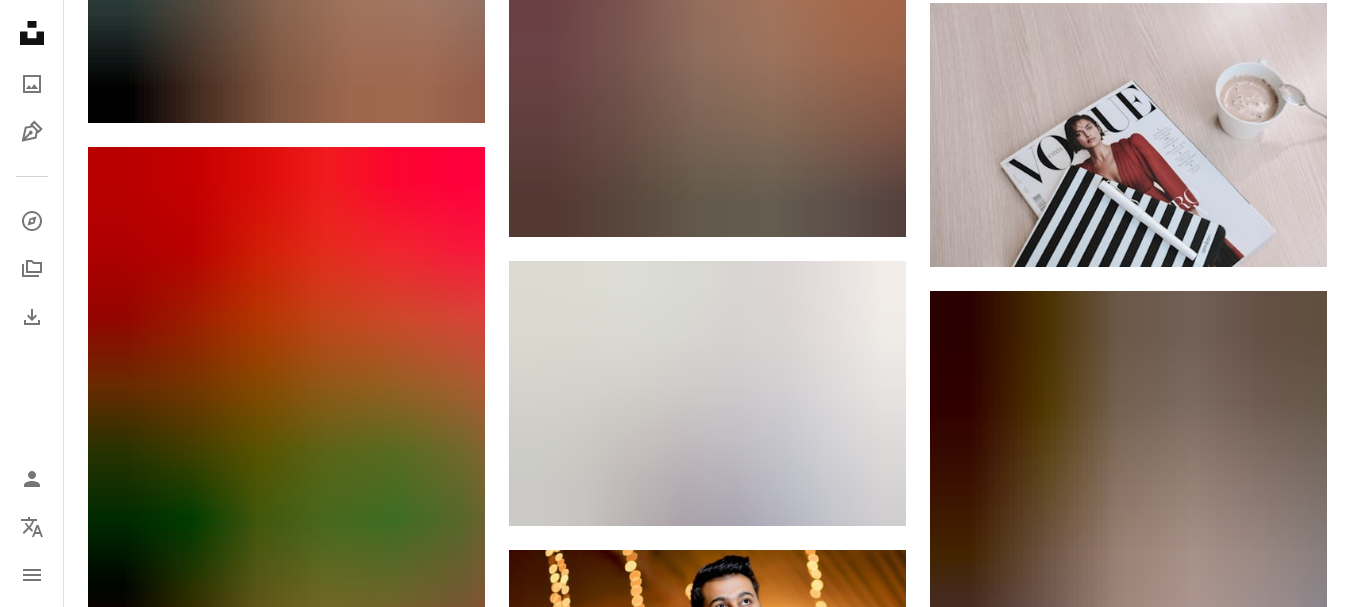 scroll, scrollTop: 47800, scrollLeft: 0, axis: vertical 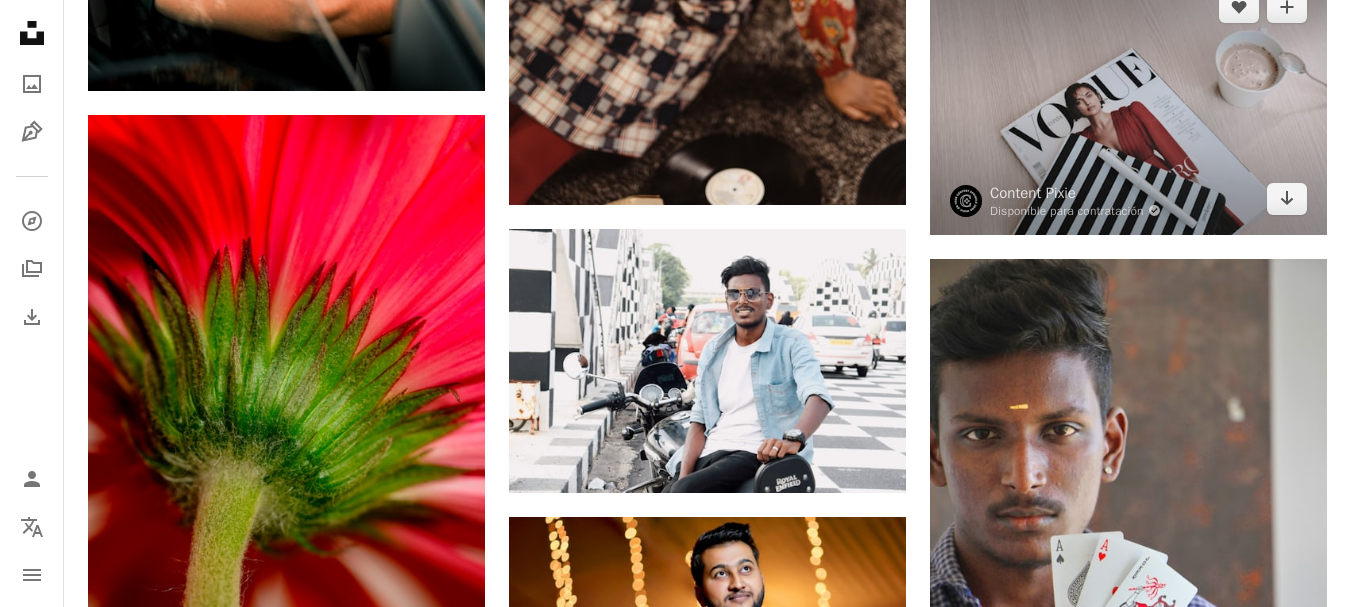 click at bounding box center (1128, 103) 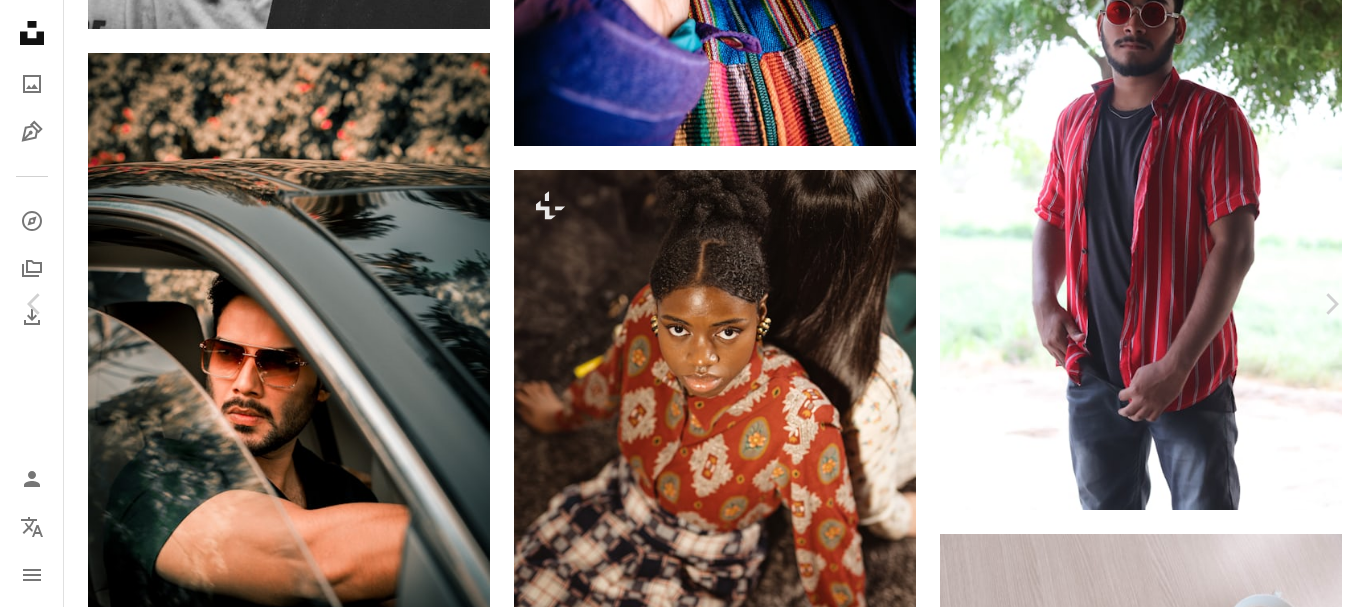 click on "Descargar gratis" at bounding box center (1160, 8162) 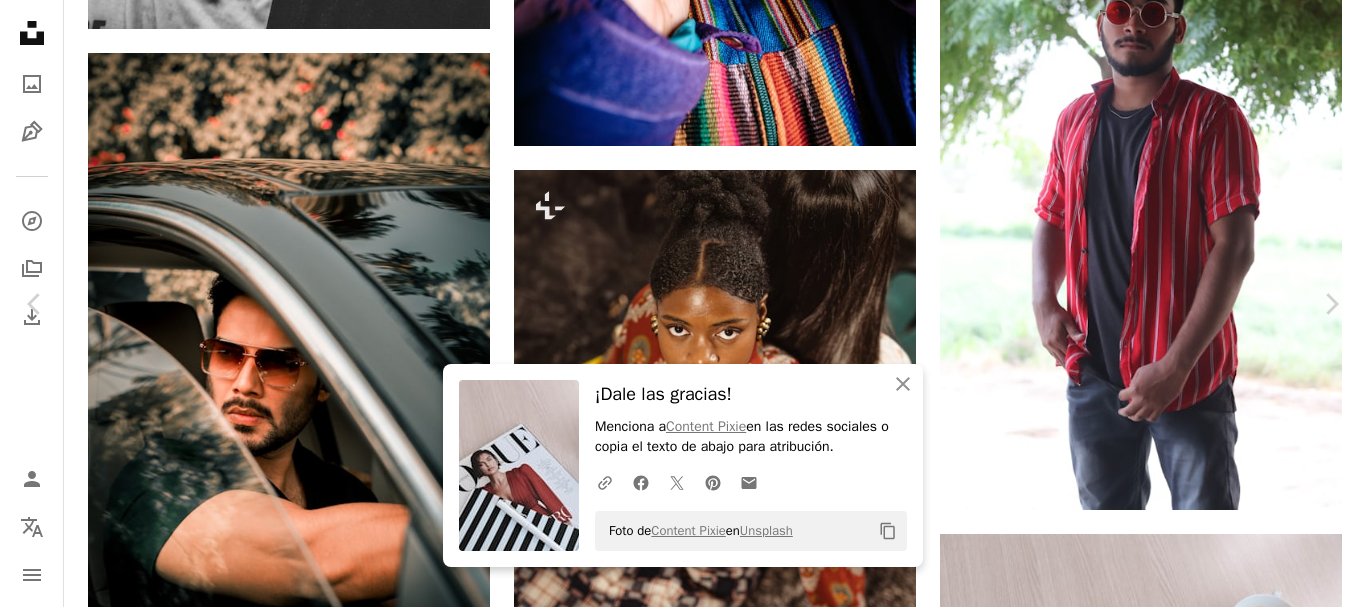 click on "An X shape" at bounding box center [20, 20] 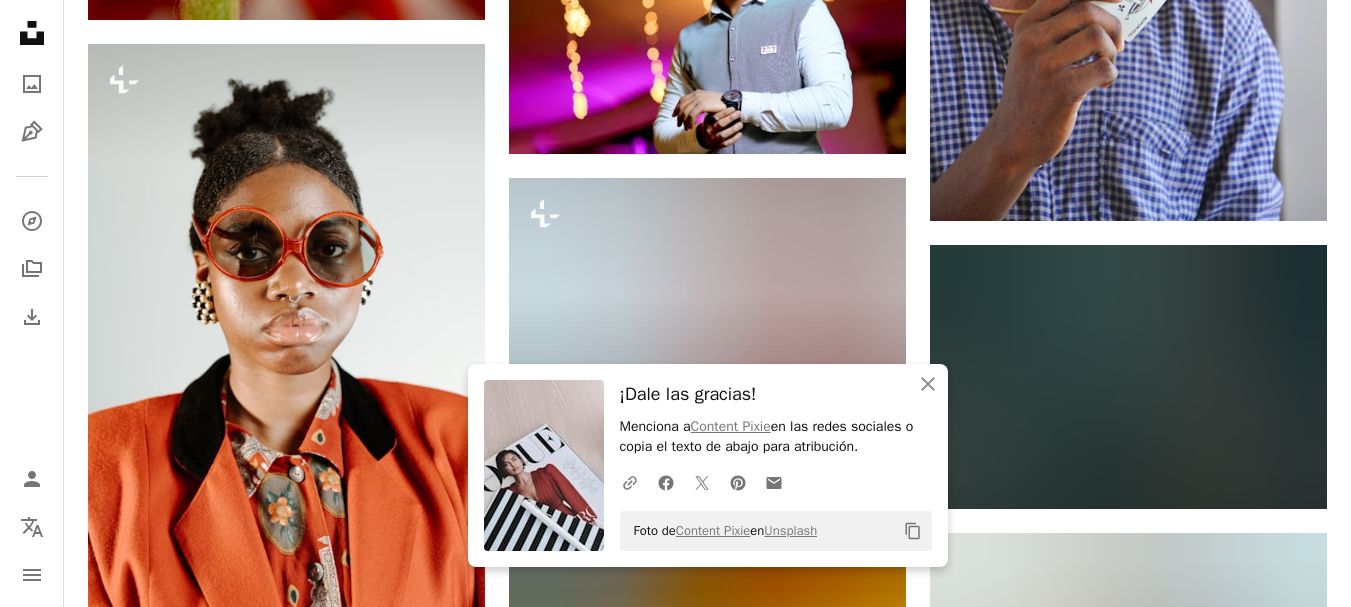 scroll, scrollTop: 48500, scrollLeft: 0, axis: vertical 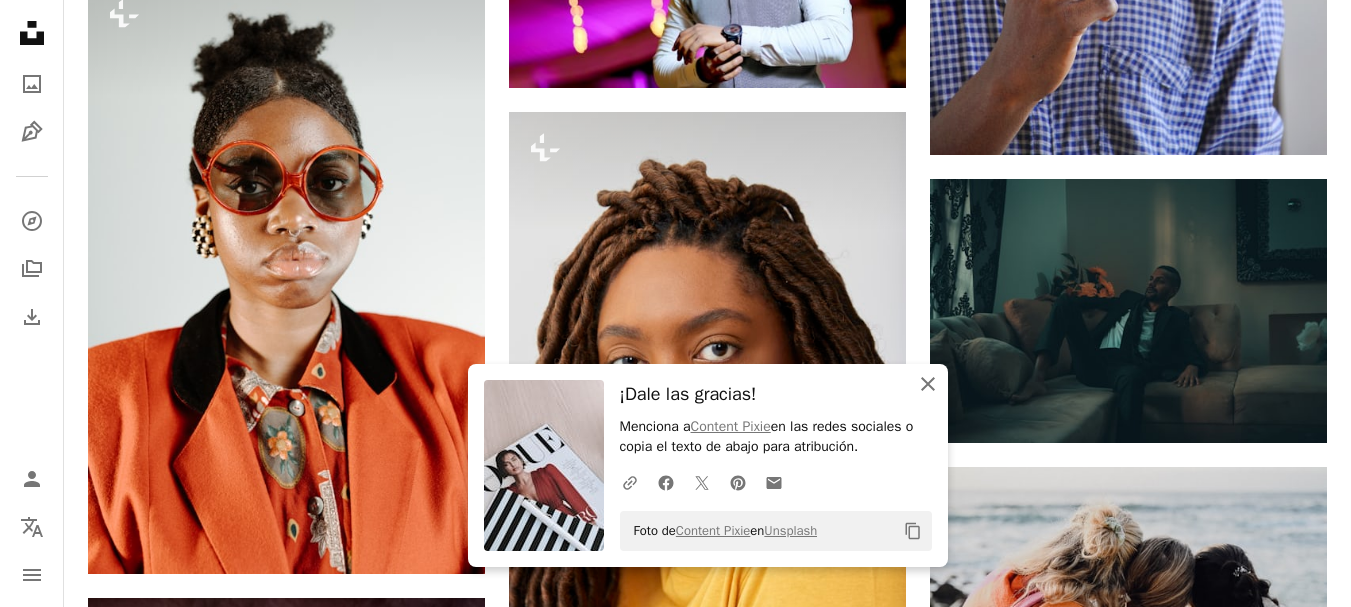 click on "An X shape" 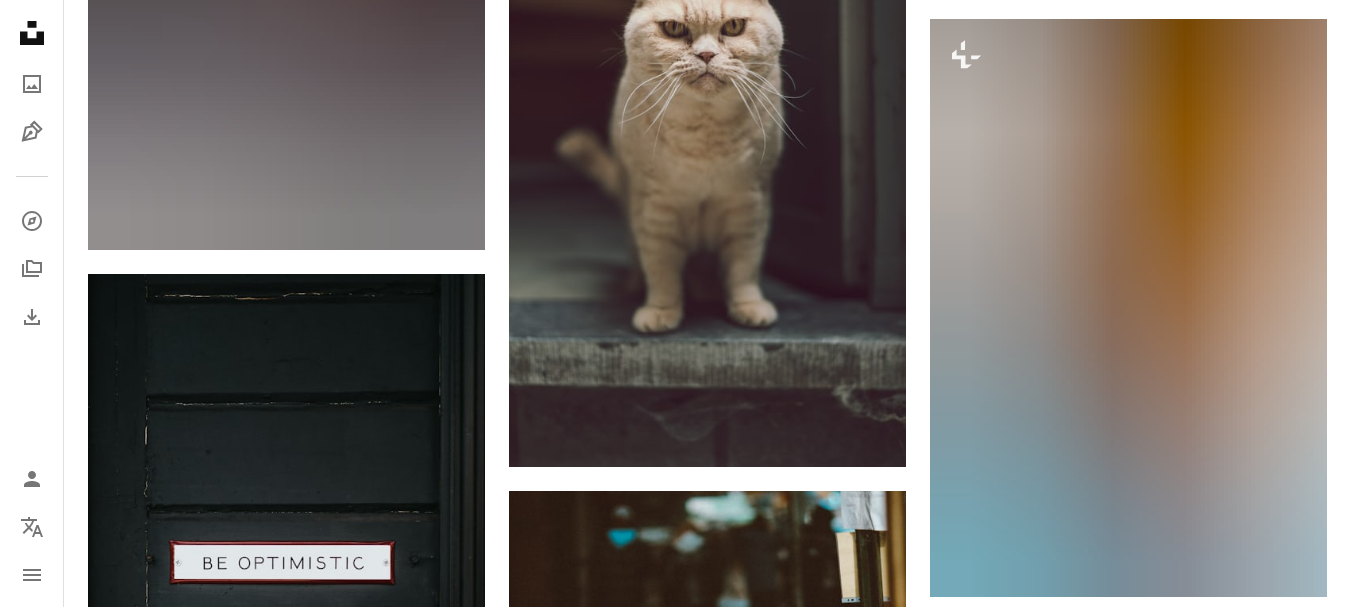 scroll, scrollTop: 65700, scrollLeft: 0, axis: vertical 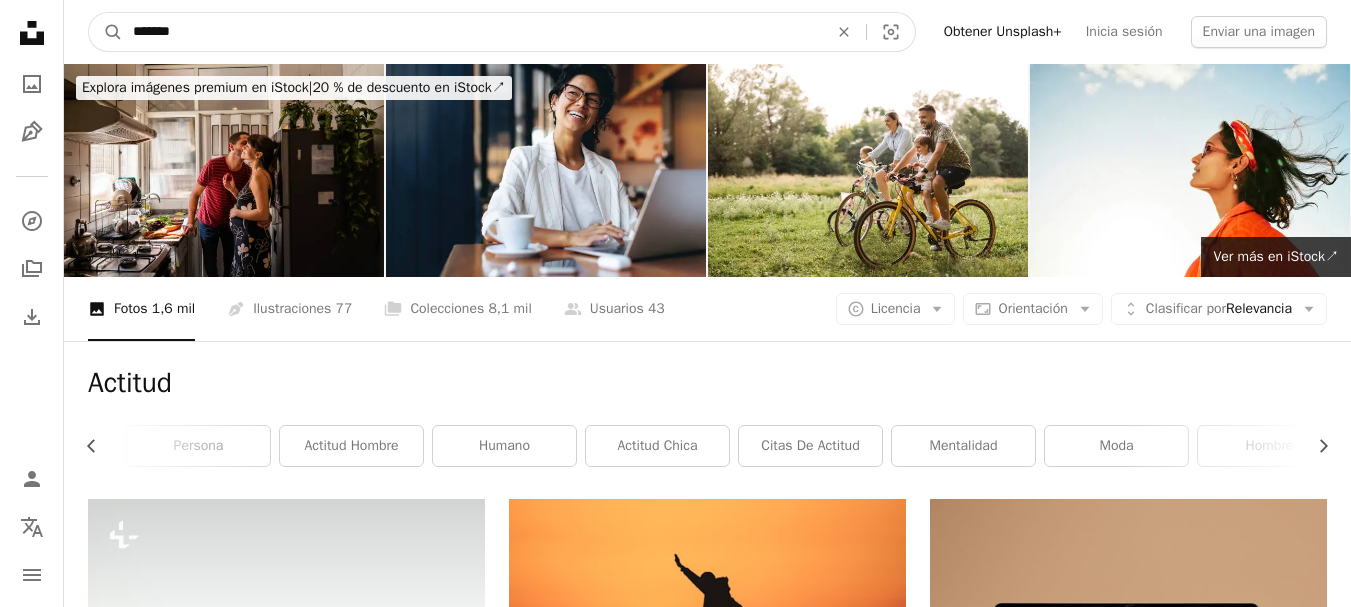 drag, startPoint x: 210, startPoint y: 32, endPoint x: 71, endPoint y: 23, distance: 139.29106 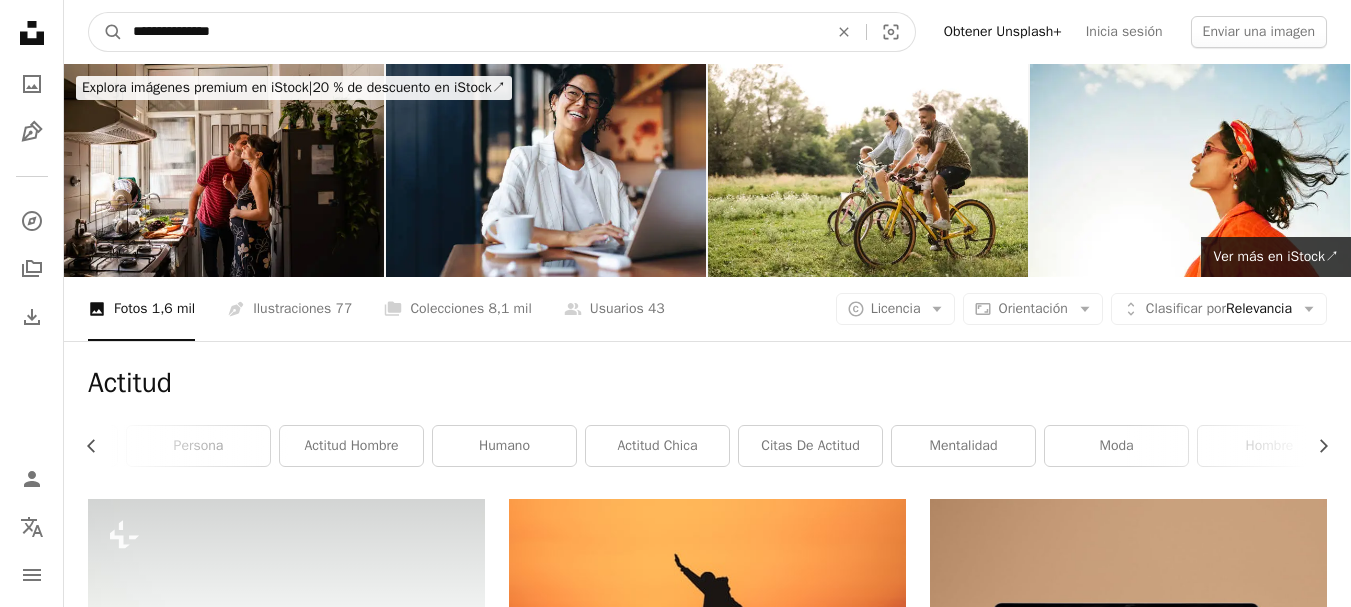 type on "**********" 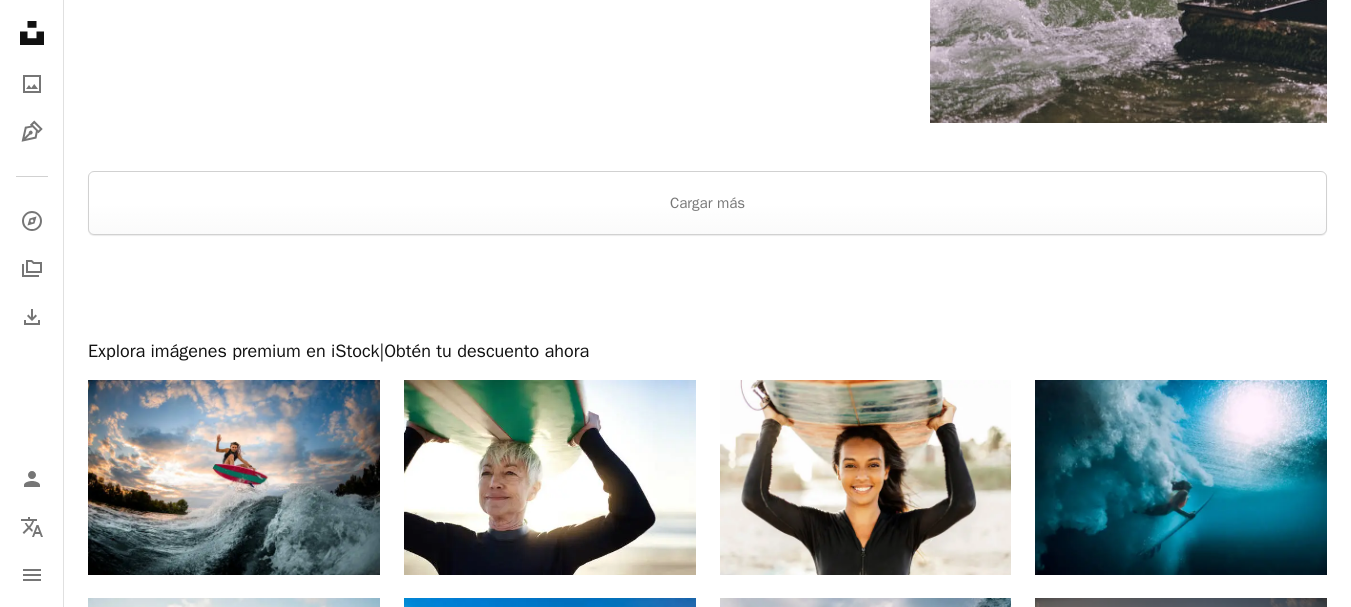 scroll, scrollTop: 4000, scrollLeft: 0, axis: vertical 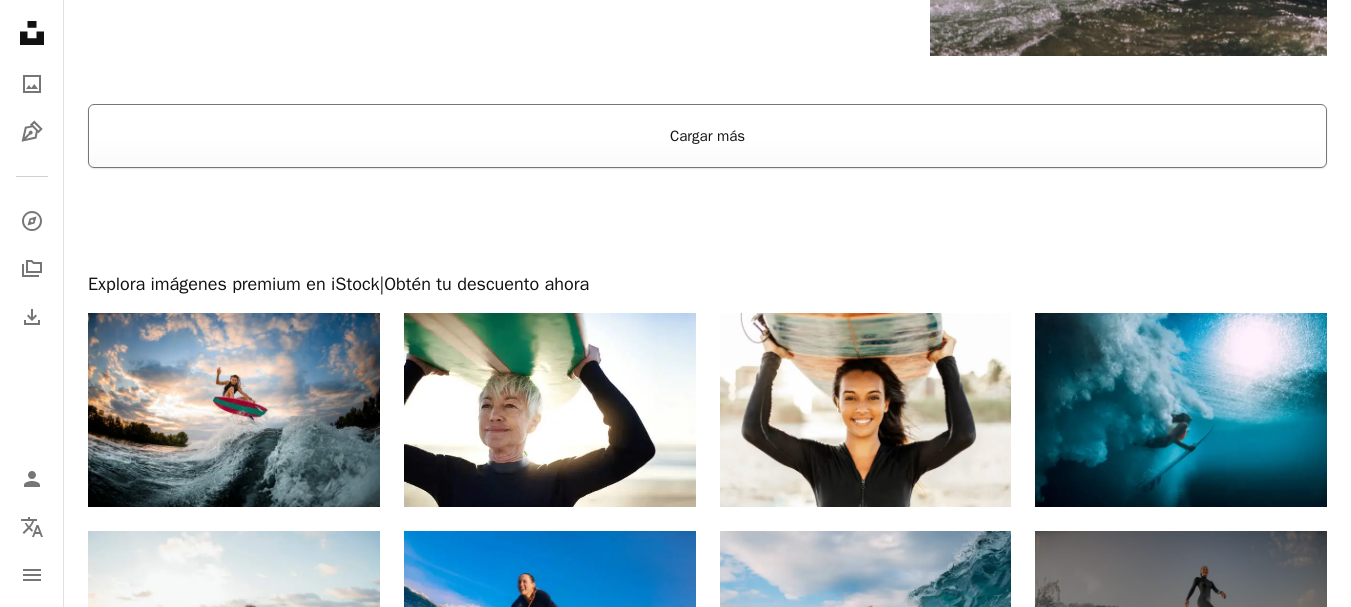 click on "Cargar más" at bounding box center (707, 136) 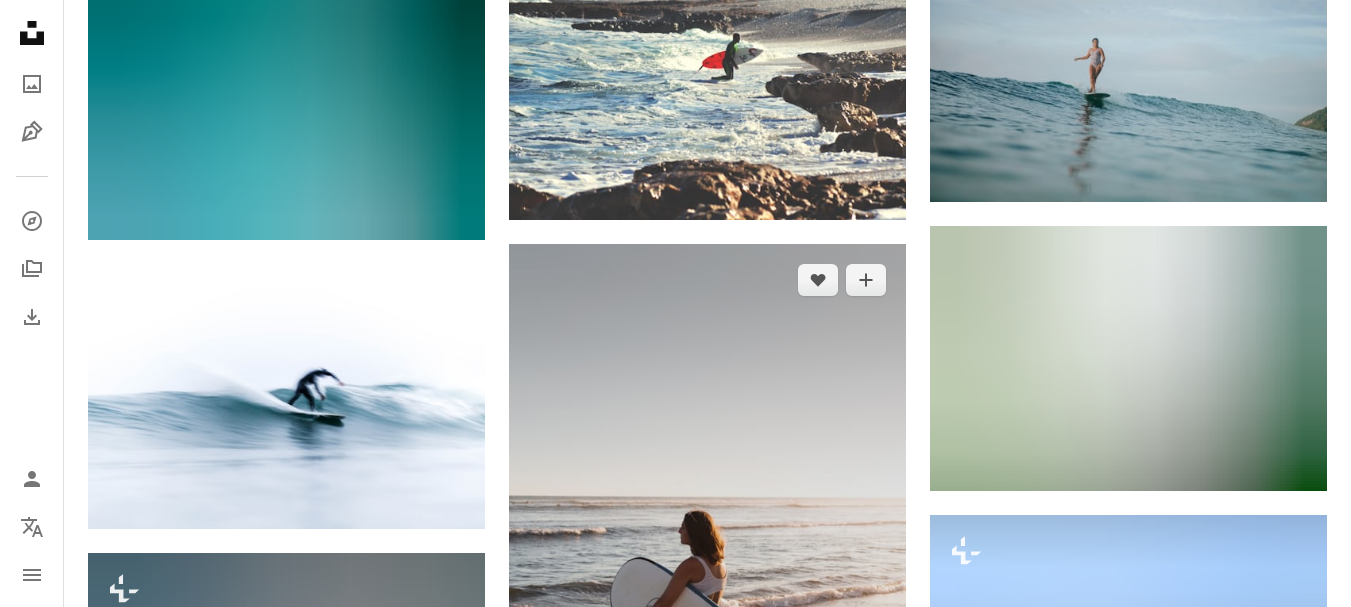 scroll, scrollTop: 33000, scrollLeft: 0, axis: vertical 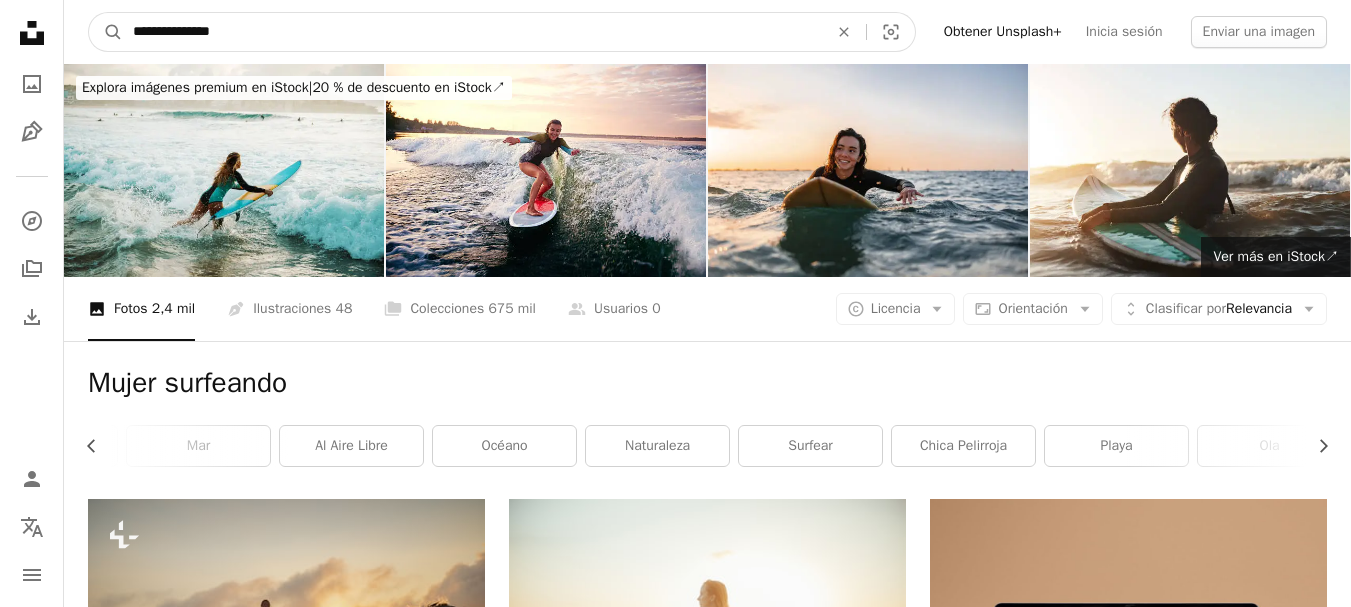 drag, startPoint x: 240, startPoint y: 38, endPoint x: 0, endPoint y: 28, distance: 240.20824 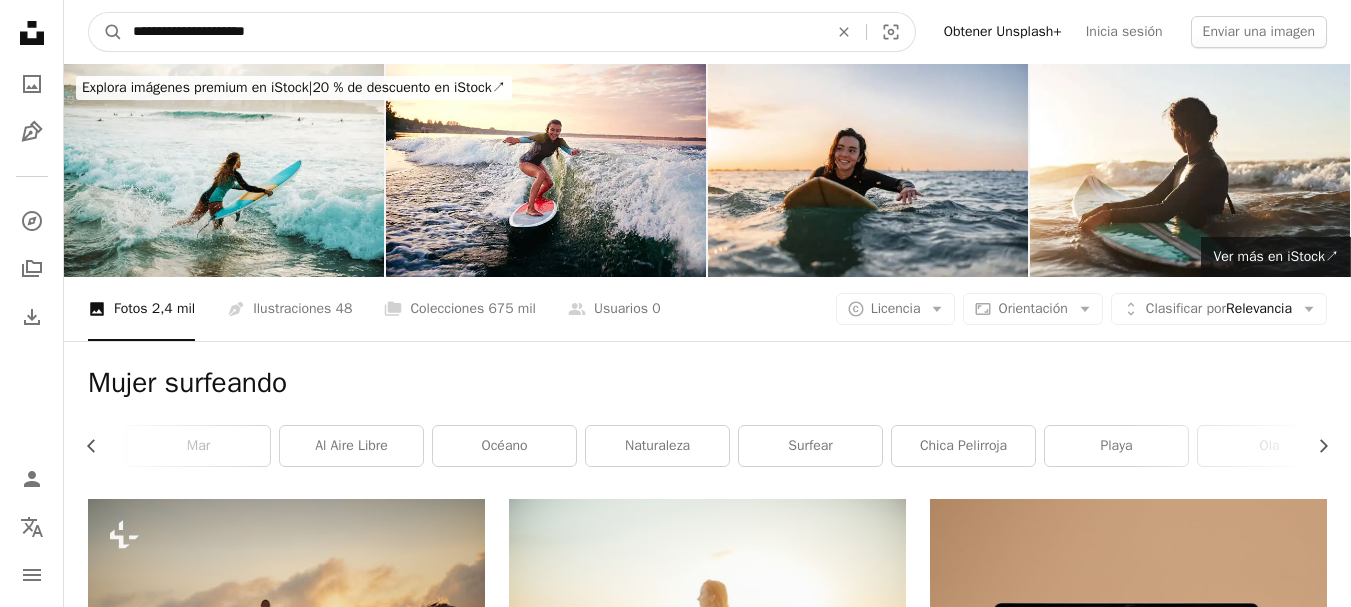 type on "**********" 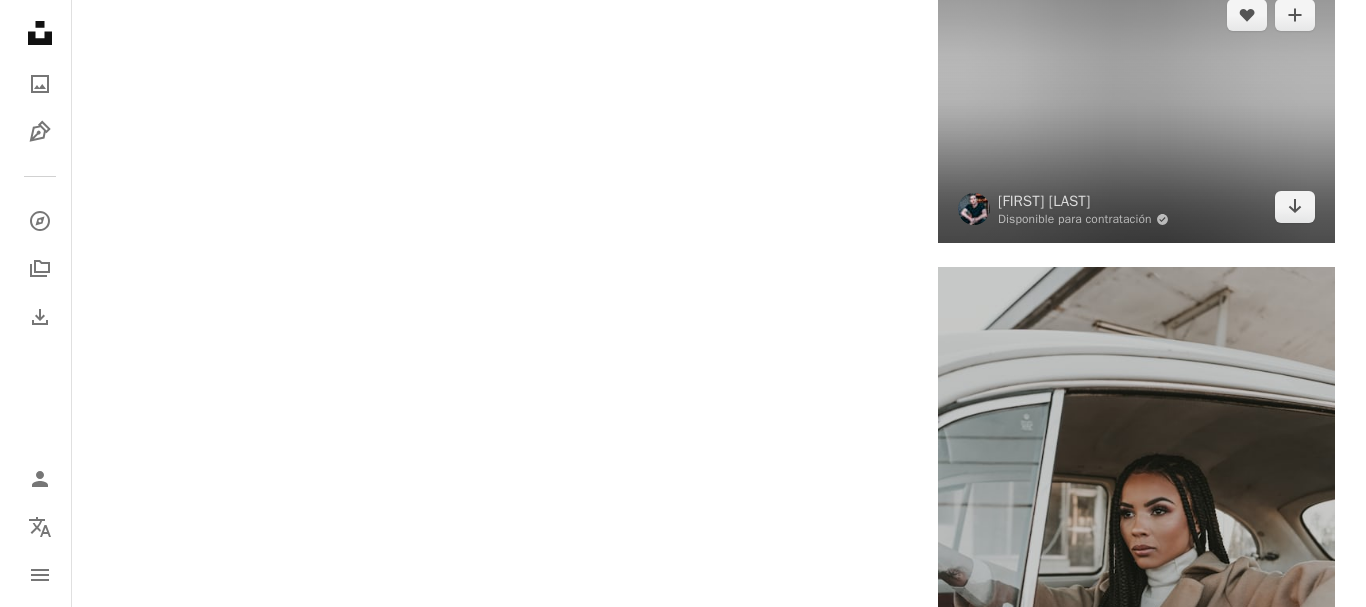 scroll, scrollTop: 3800, scrollLeft: 0, axis: vertical 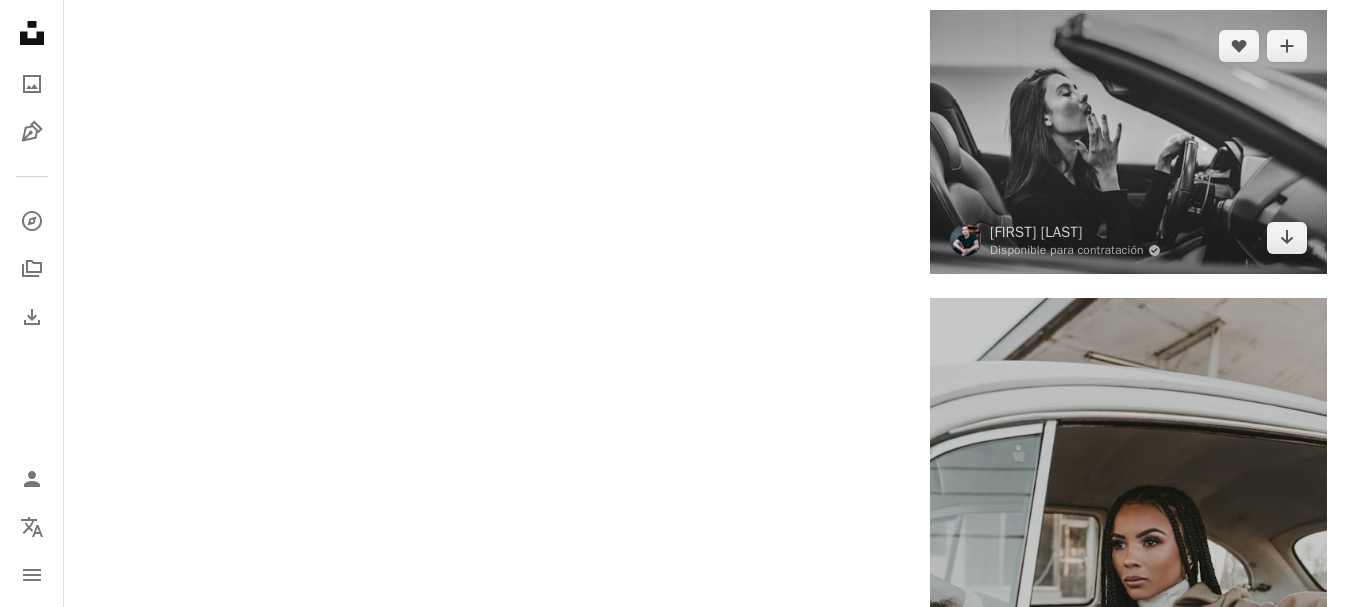 click at bounding box center [1128, 142] 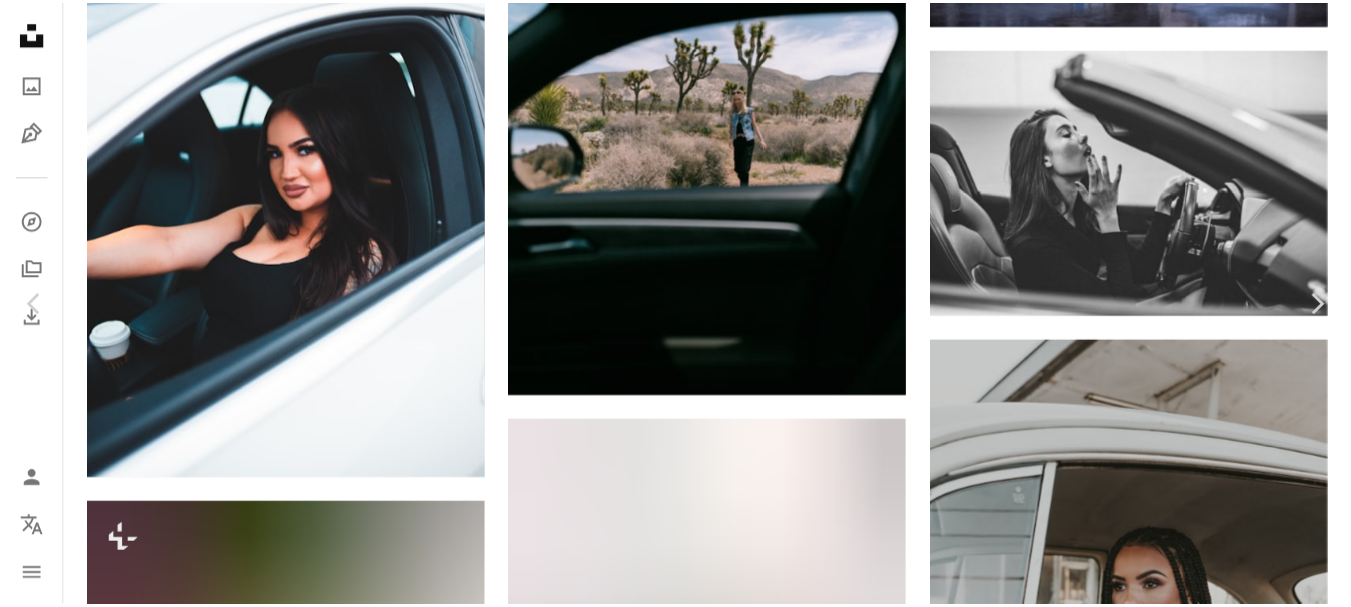 scroll, scrollTop: 1401, scrollLeft: 0, axis: vertical 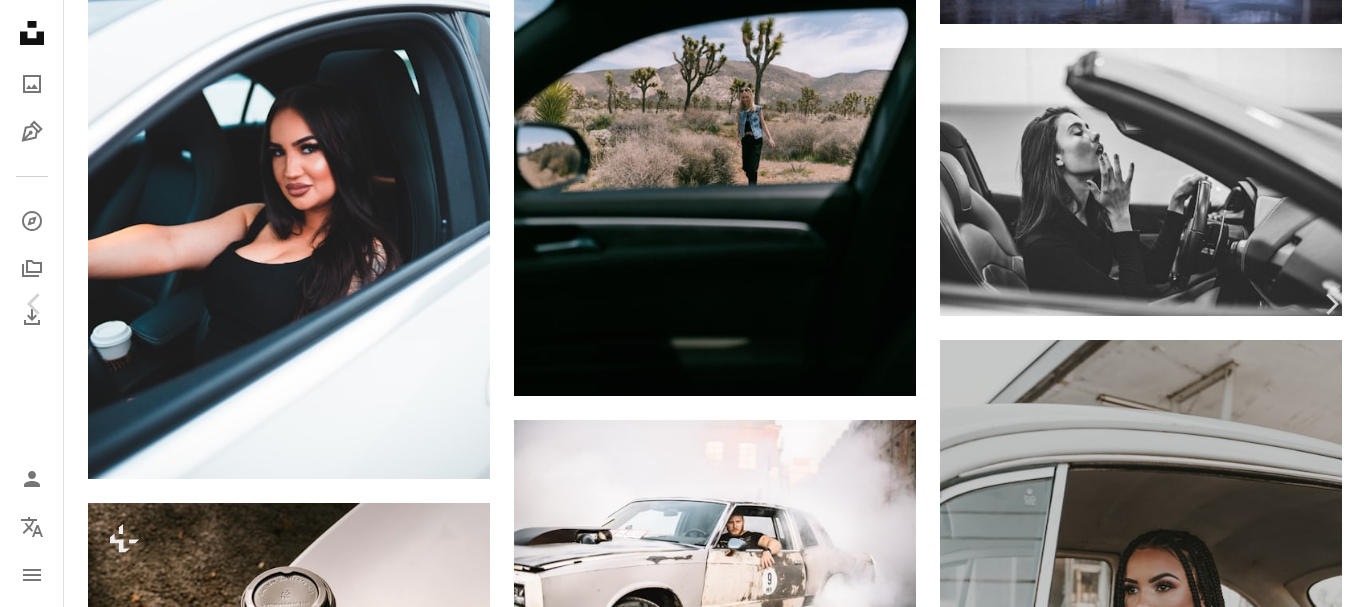 click on "An X shape" at bounding box center (20, 20) 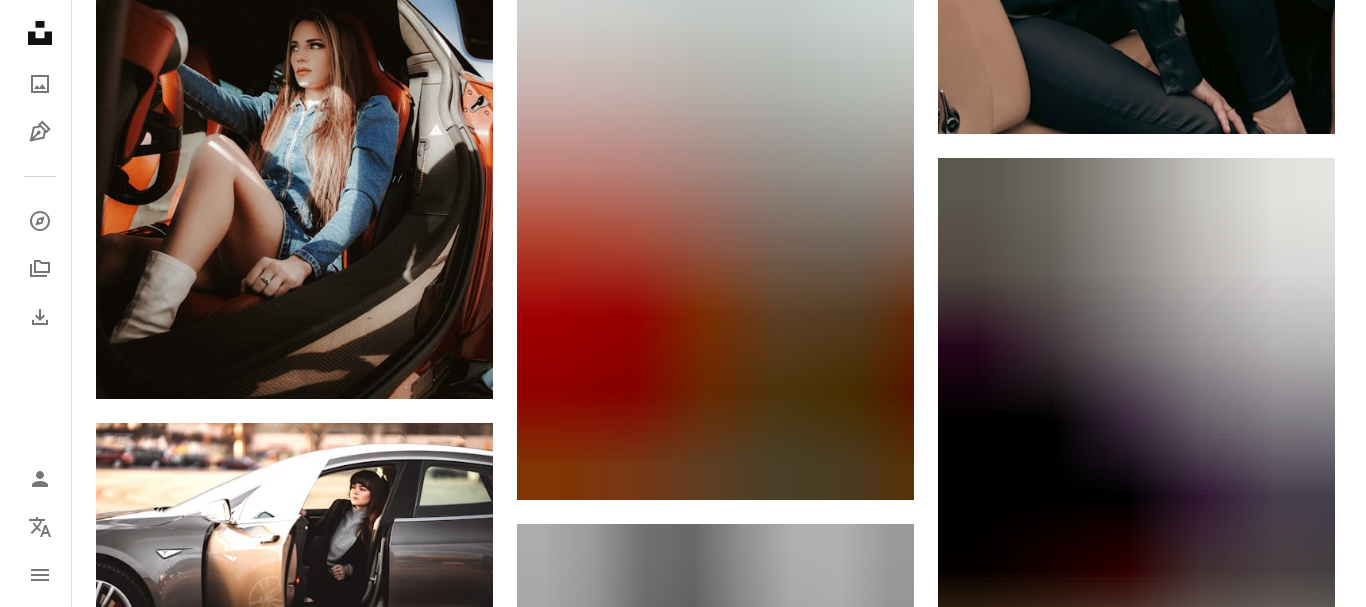 scroll, scrollTop: 1700, scrollLeft: 0, axis: vertical 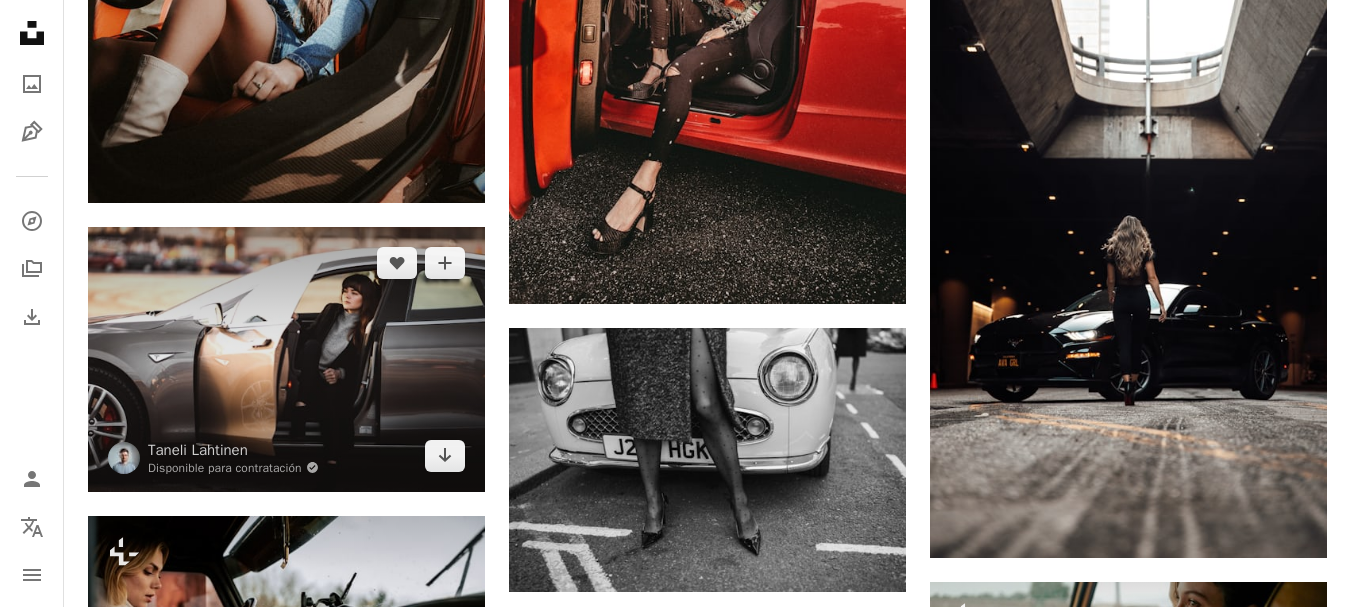 click at bounding box center (286, 359) 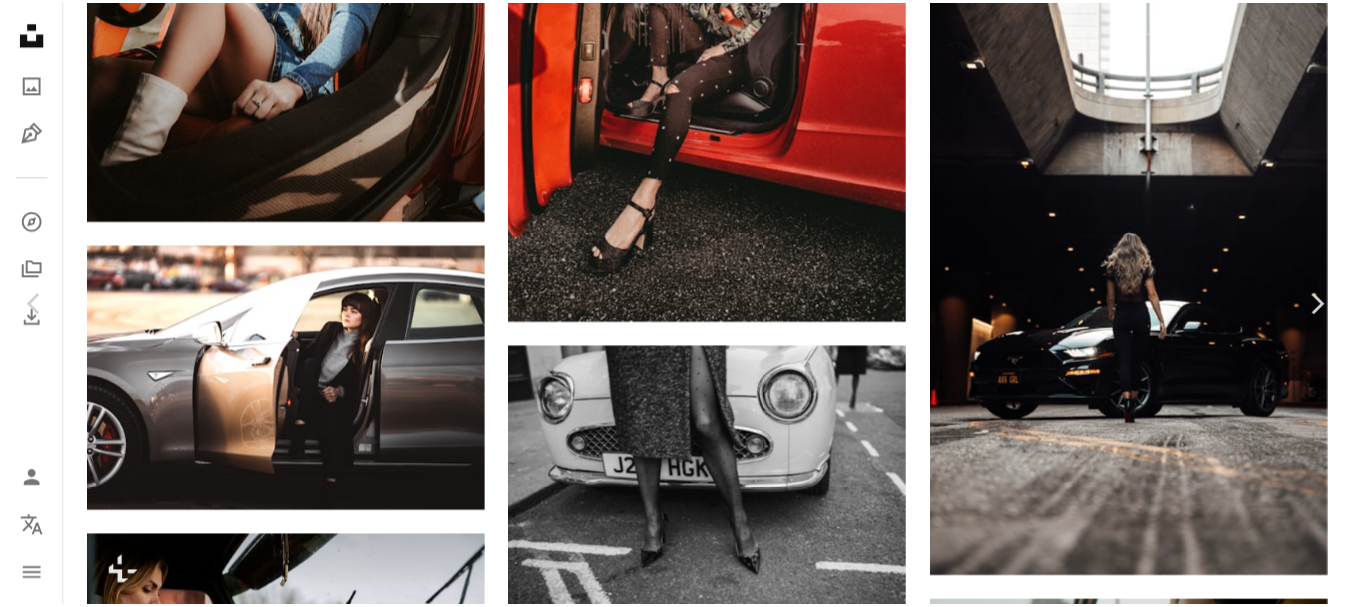 scroll, scrollTop: 0, scrollLeft: 0, axis: both 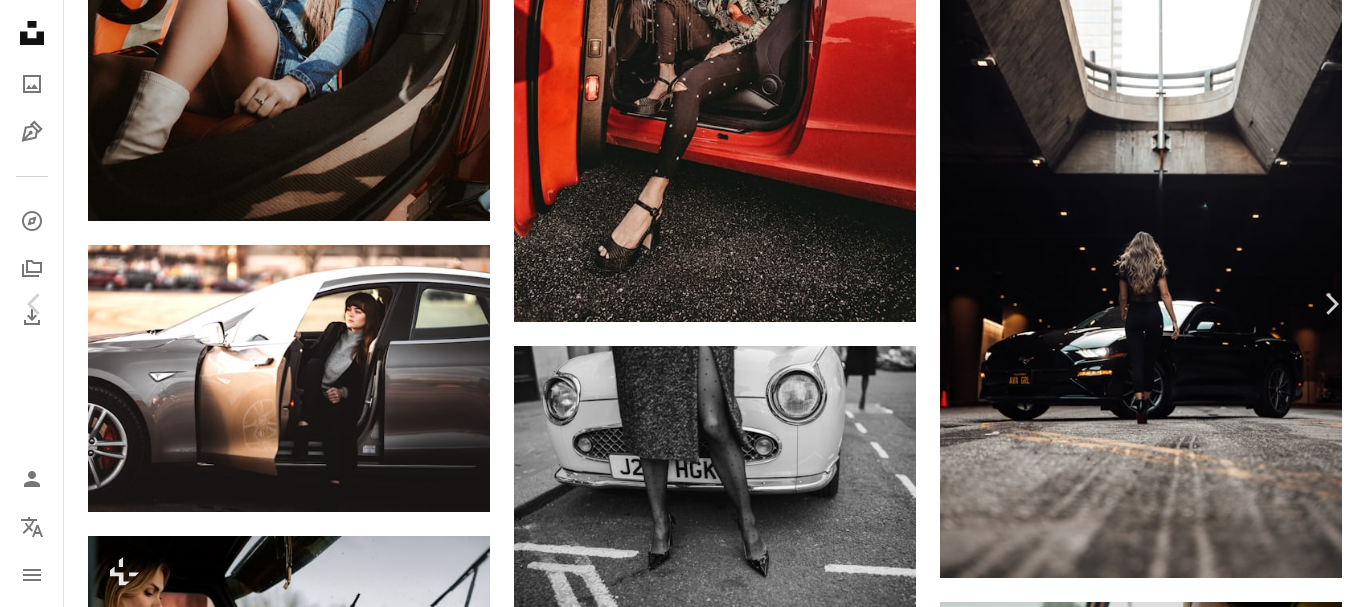 click on "Descargar gratis" at bounding box center (1160, 7168) 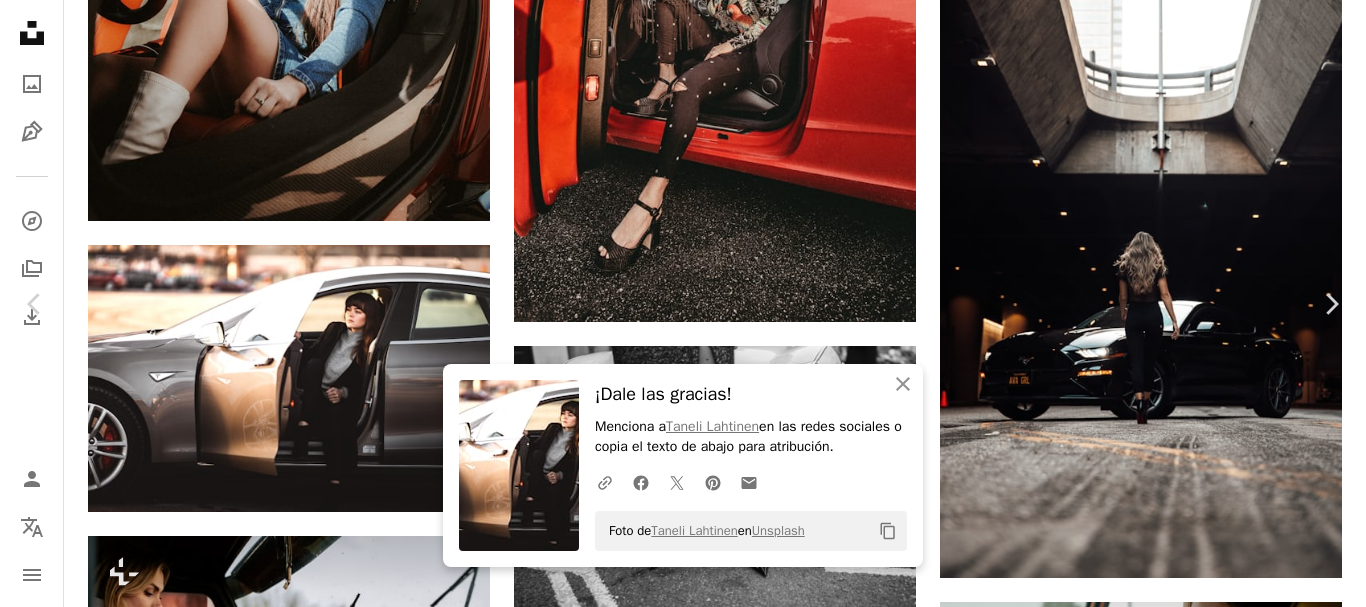 click on "An X shape" at bounding box center (20, 20) 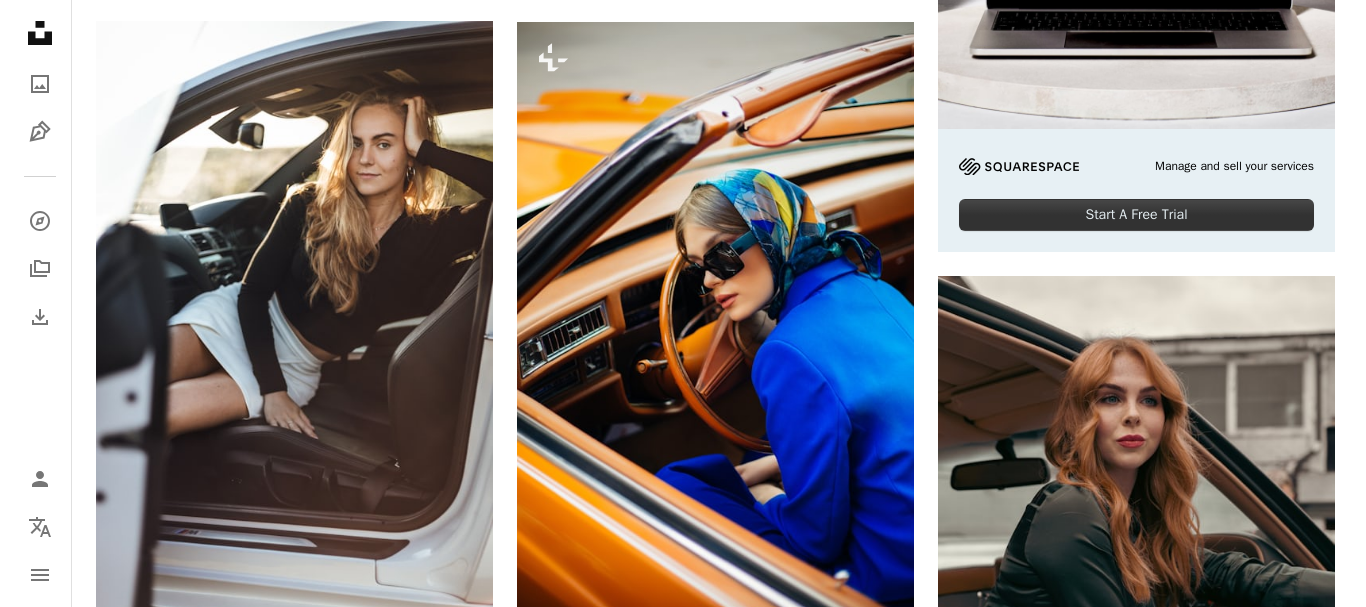 scroll, scrollTop: 800, scrollLeft: 0, axis: vertical 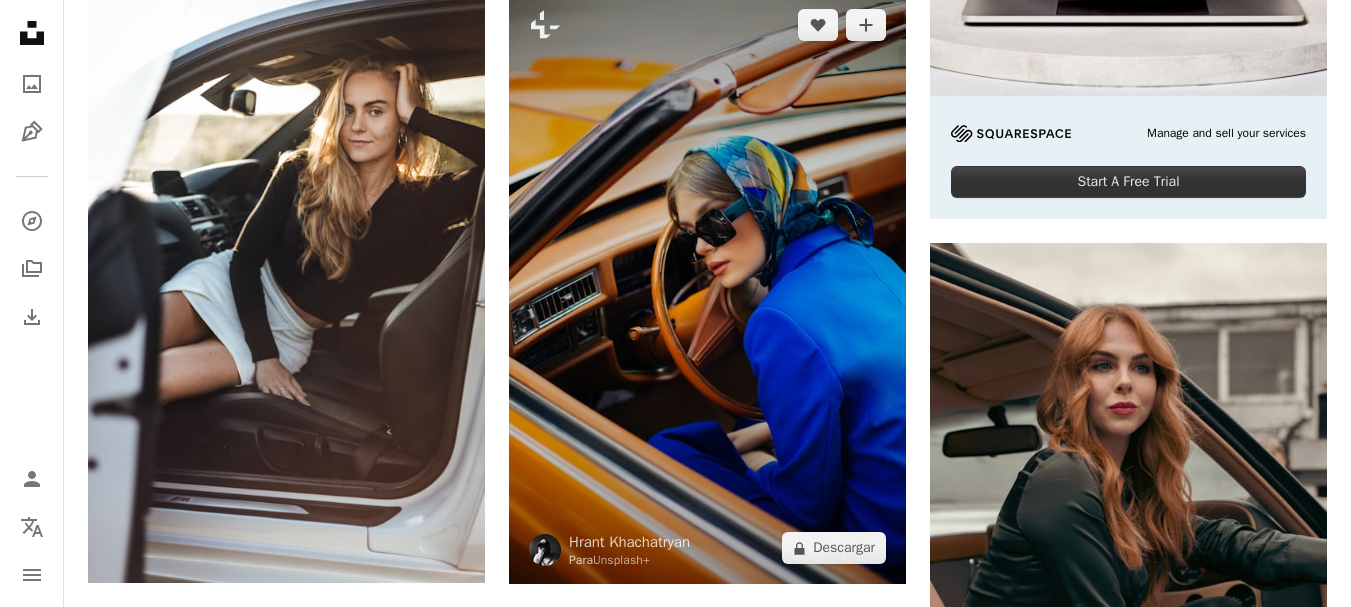 click at bounding box center (707, 287) 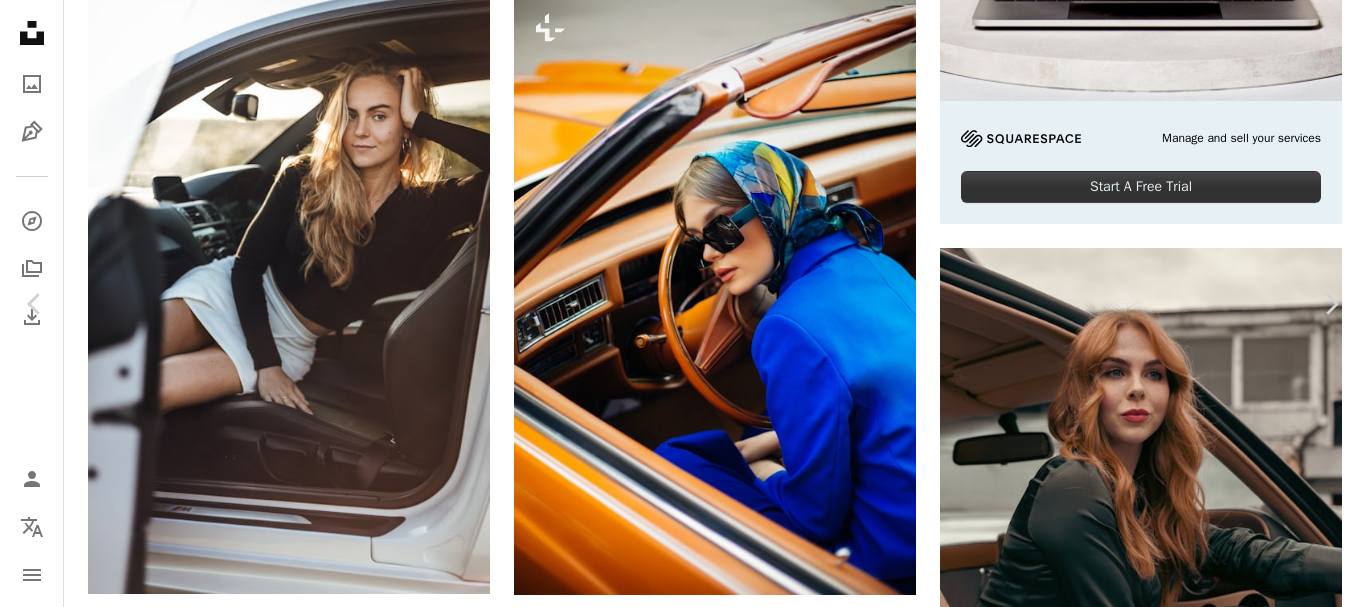 click on "A lock   Descargar" at bounding box center (1204, 8068) 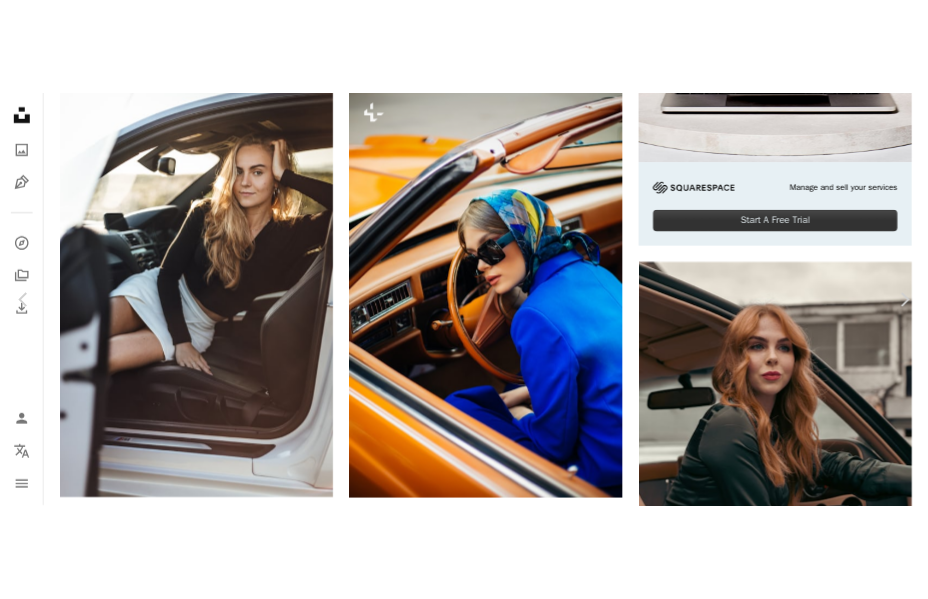 scroll, scrollTop: 100, scrollLeft: 0, axis: vertical 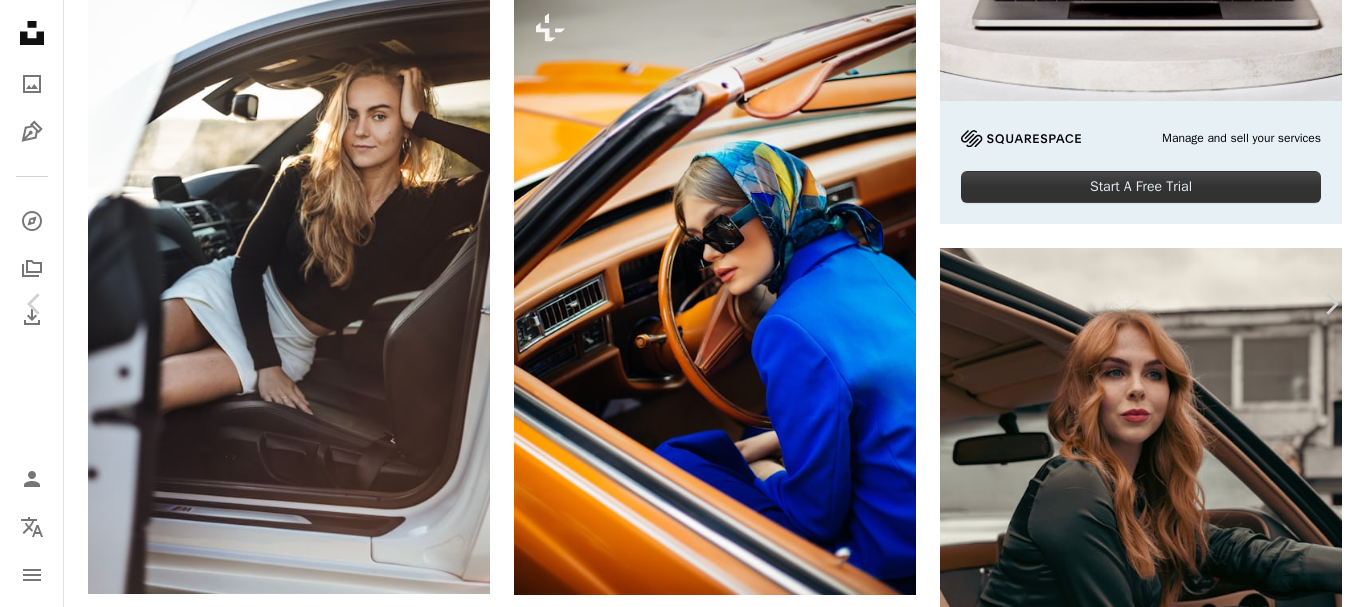 drag, startPoint x: 717, startPoint y: 354, endPoint x: 234, endPoint y: 312, distance: 484.82266 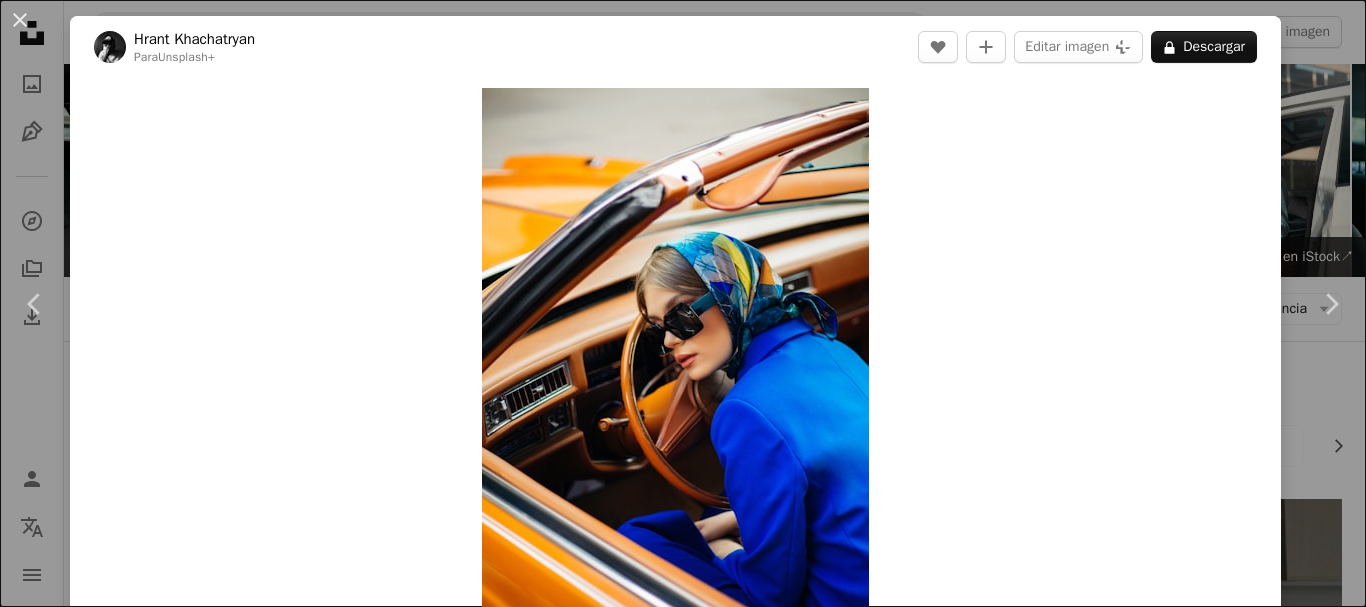 scroll, scrollTop: 3300, scrollLeft: 0, axis: vertical 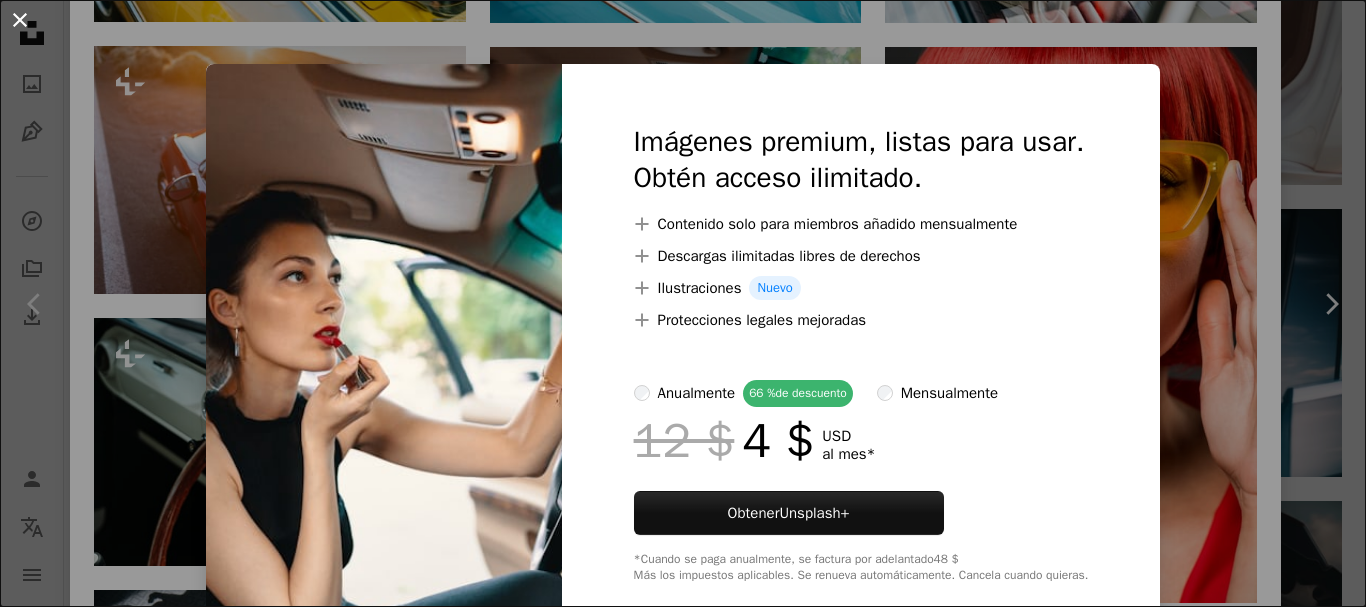 click on "An X shape" at bounding box center [20, 20] 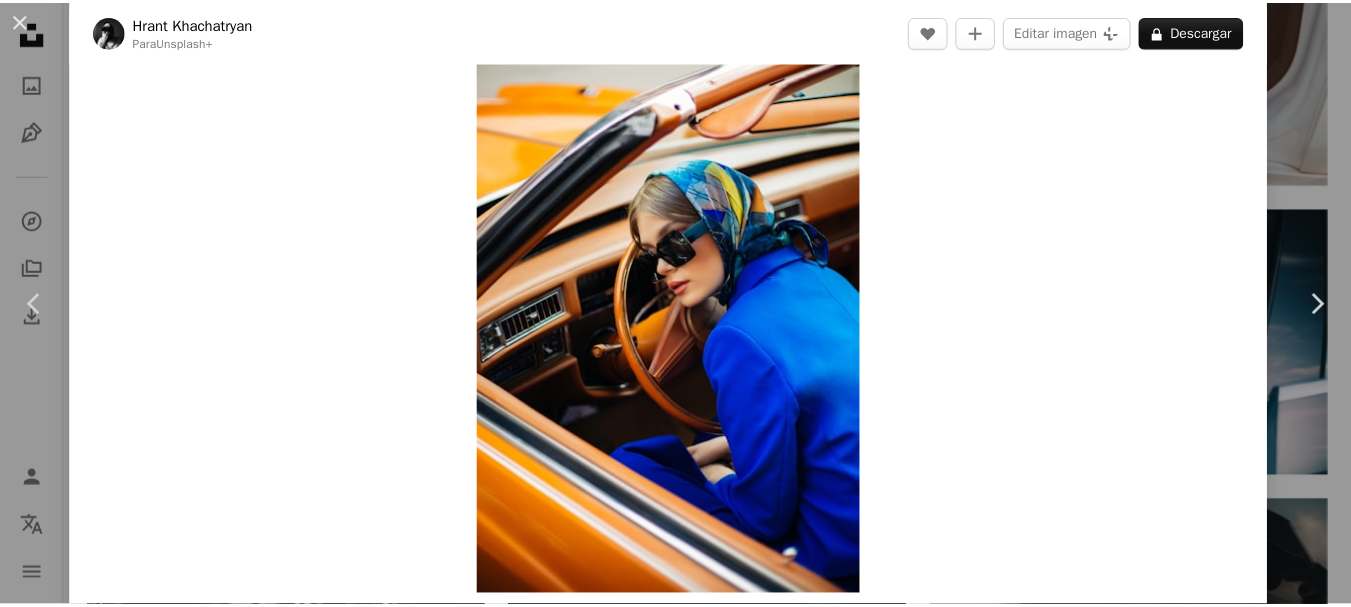 scroll, scrollTop: 0, scrollLeft: 0, axis: both 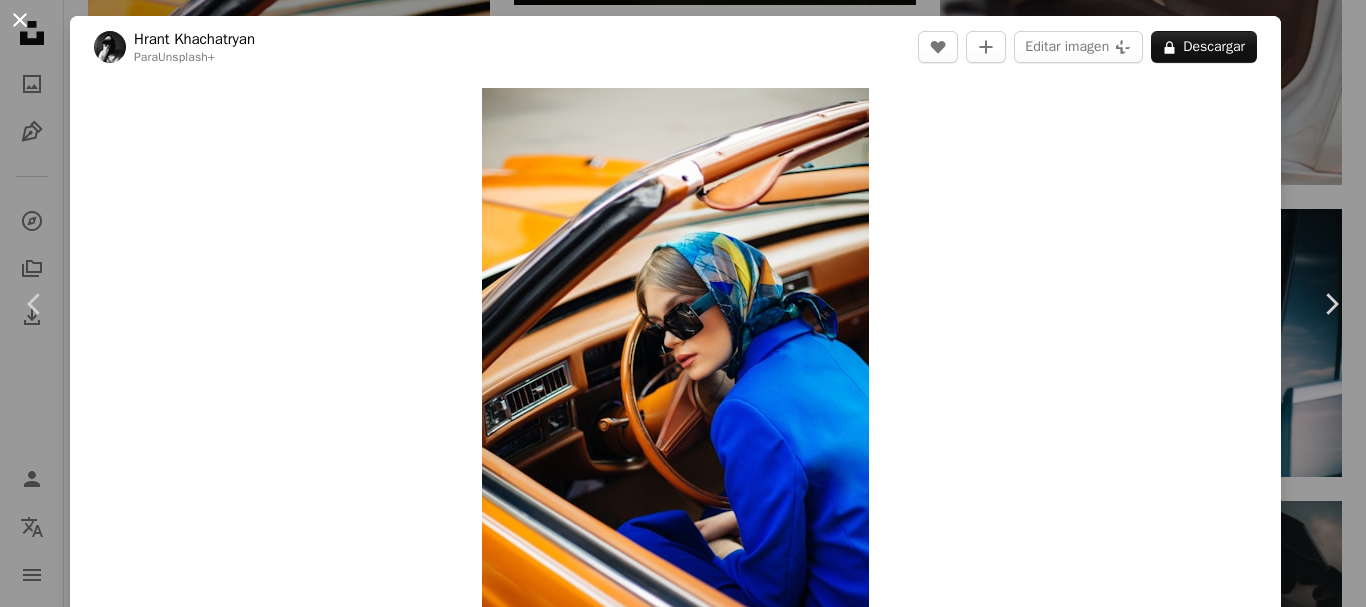 click on "An X shape" at bounding box center (20, 20) 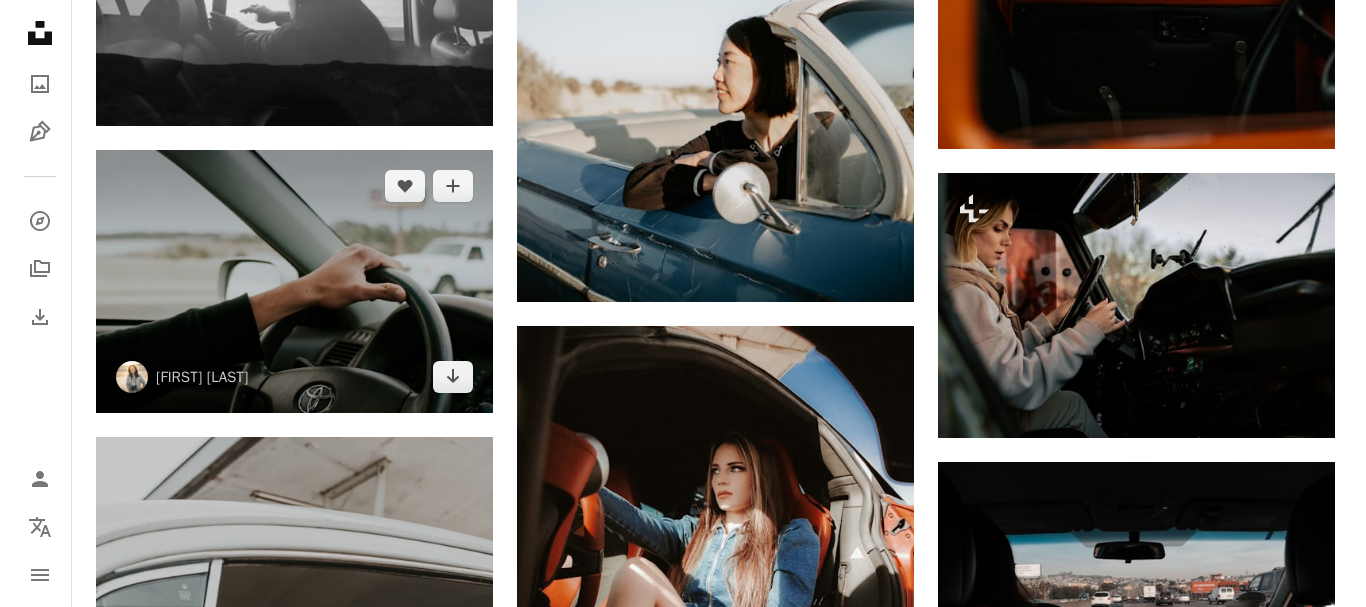scroll, scrollTop: 4700, scrollLeft: 0, axis: vertical 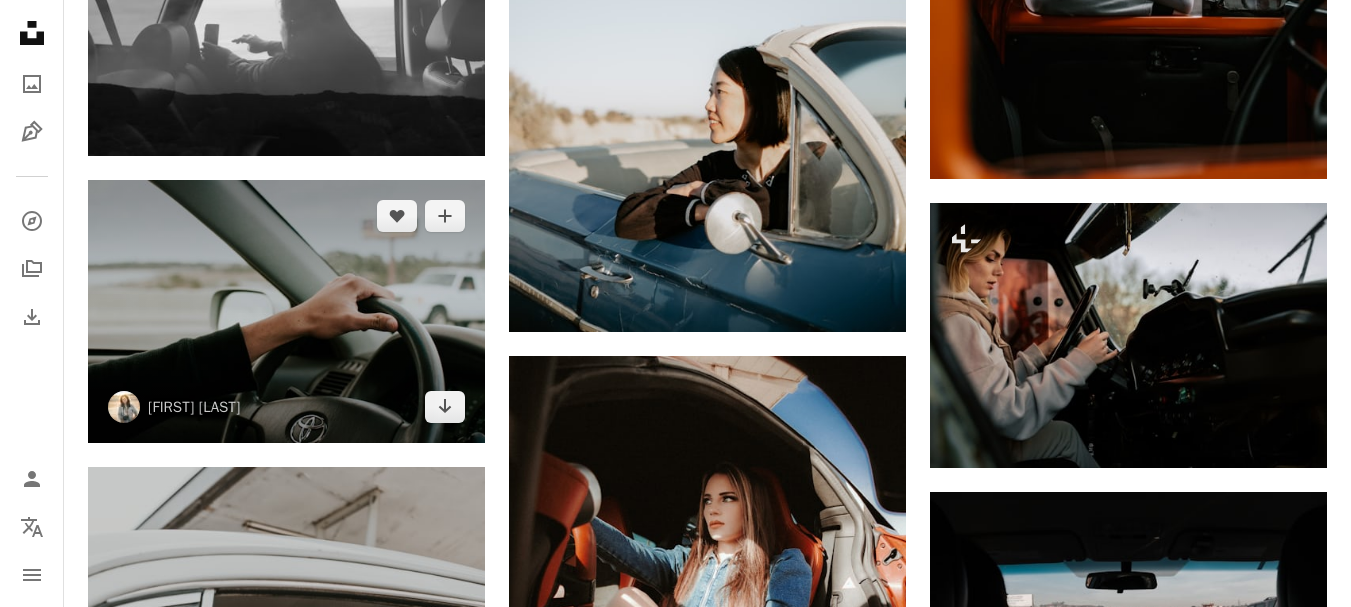 click at bounding box center [286, 312] 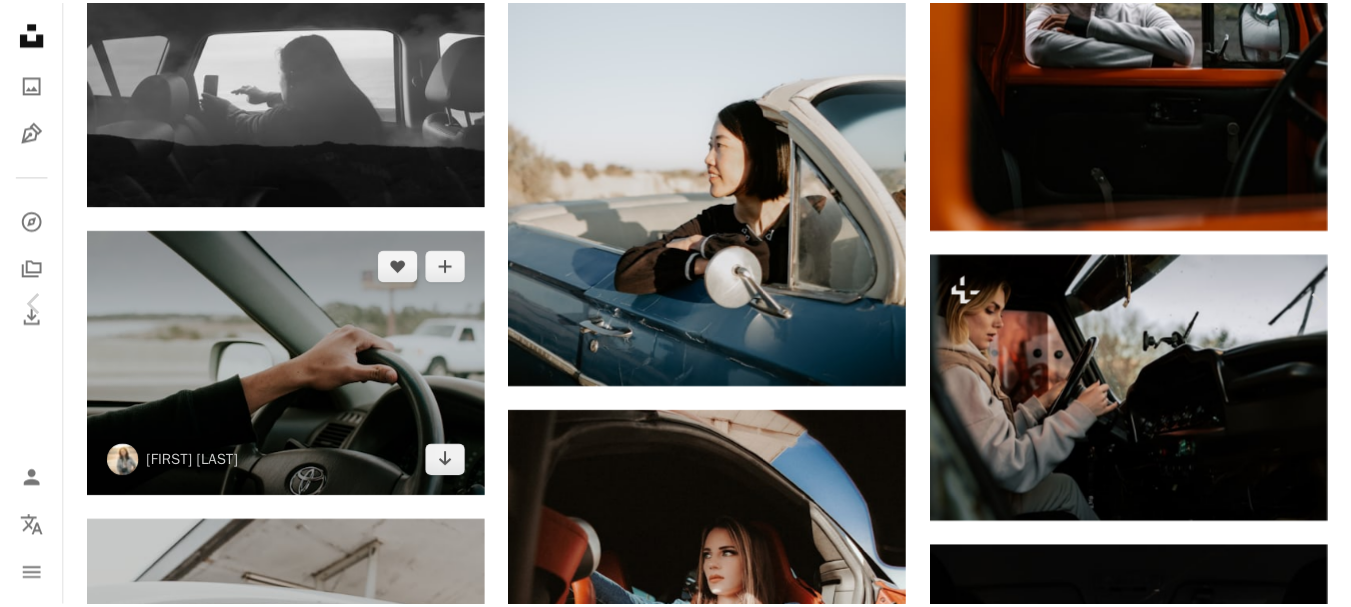 scroll, scrollTop: 0, scrollLeft: 0, axis: both 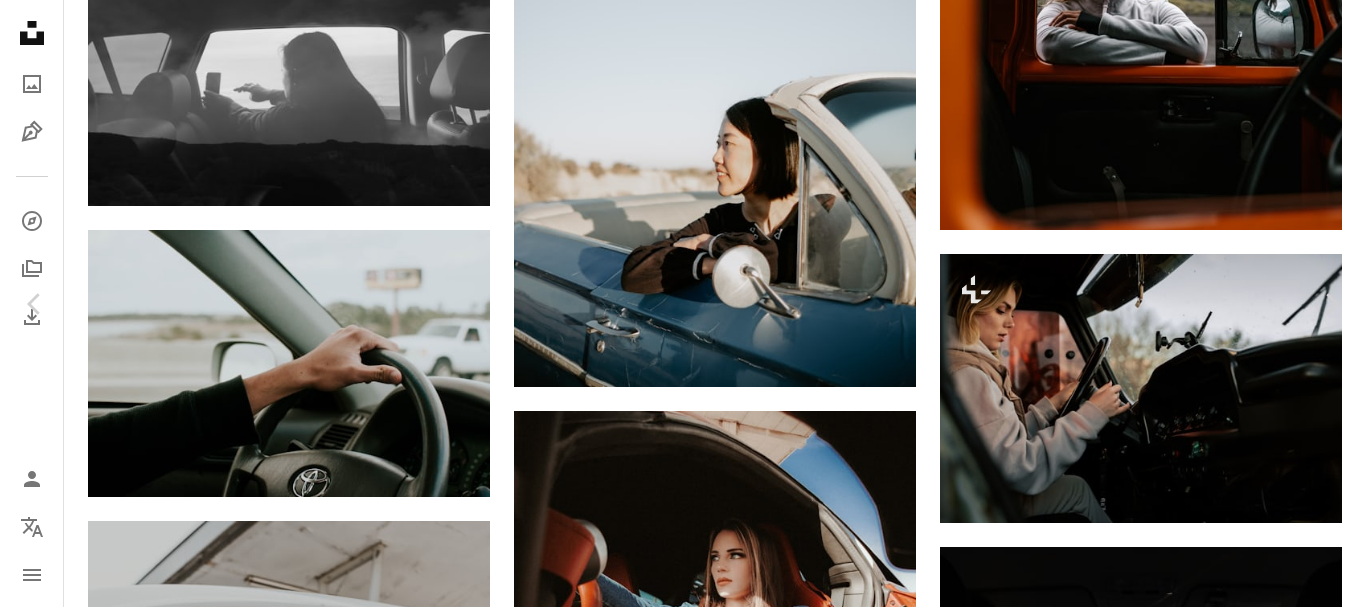 click on "Descargar gratis" at bounding box center [1160, 5947] 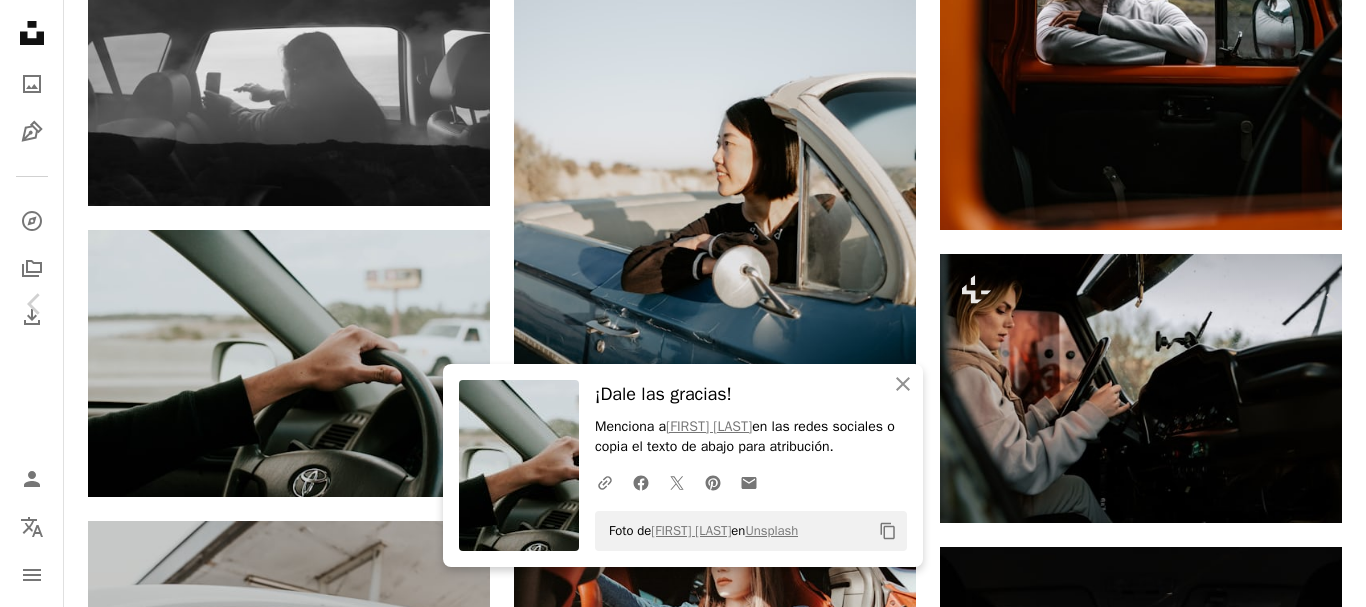 click on "An X shape" at bounding box center (20, 20) 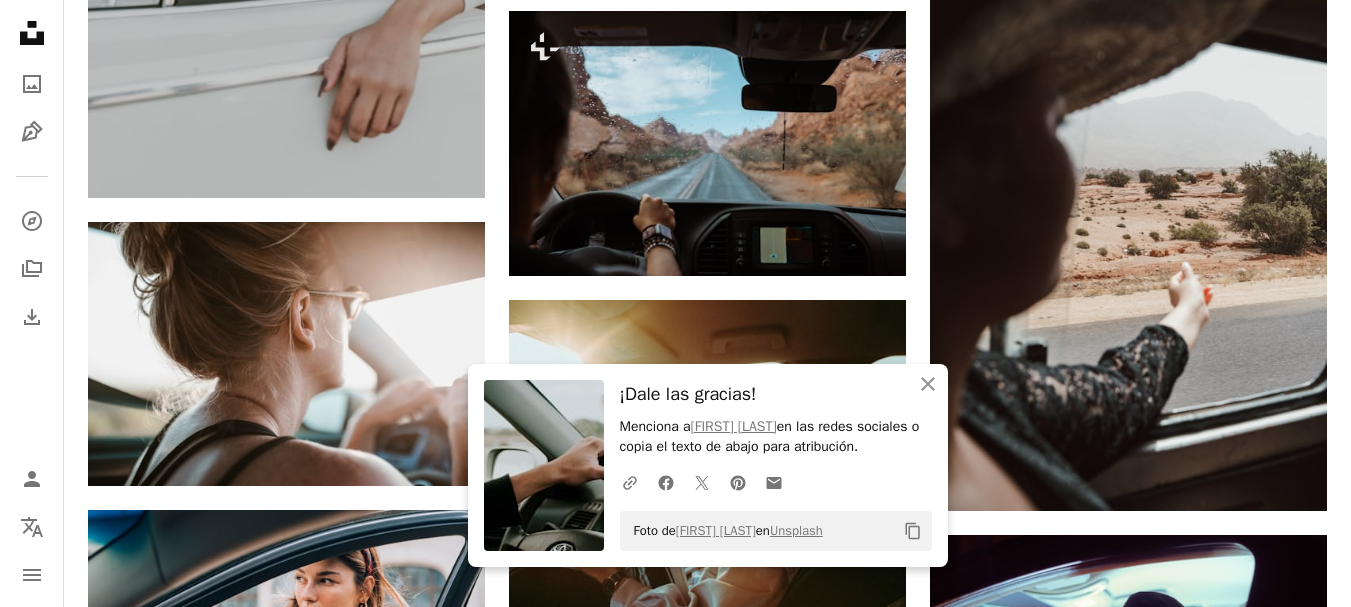 scroll, scrollTop: 5600, scrollLeft: 0, axis: vertical 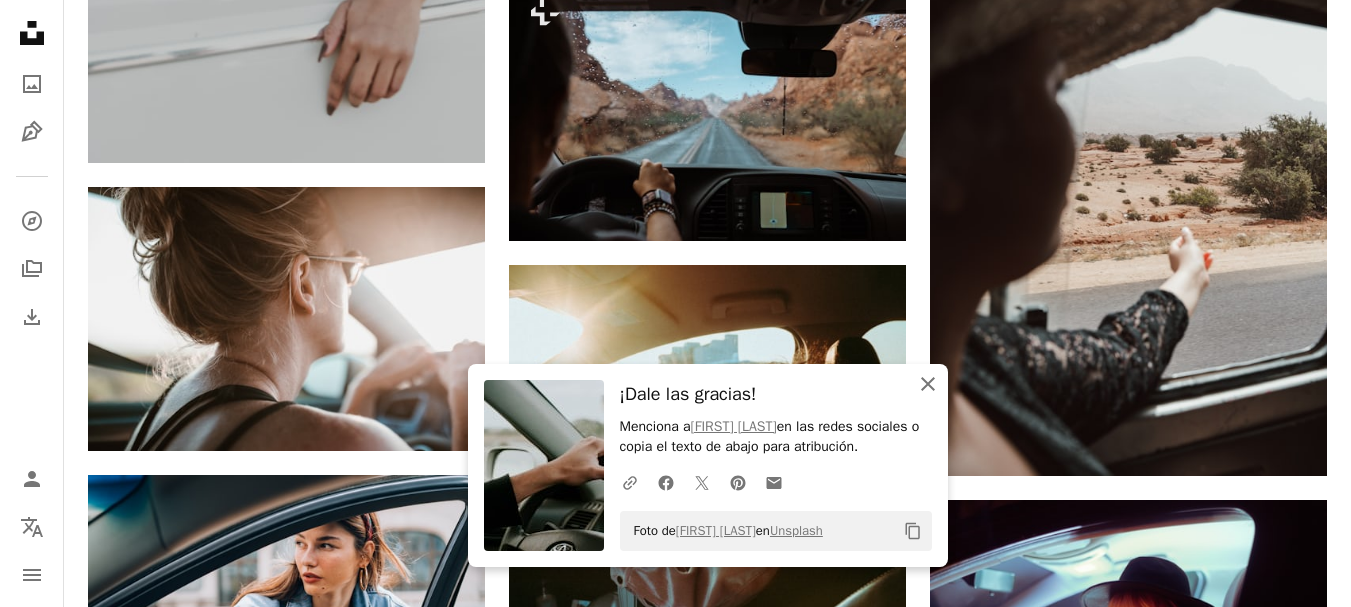 click on "An X shape" 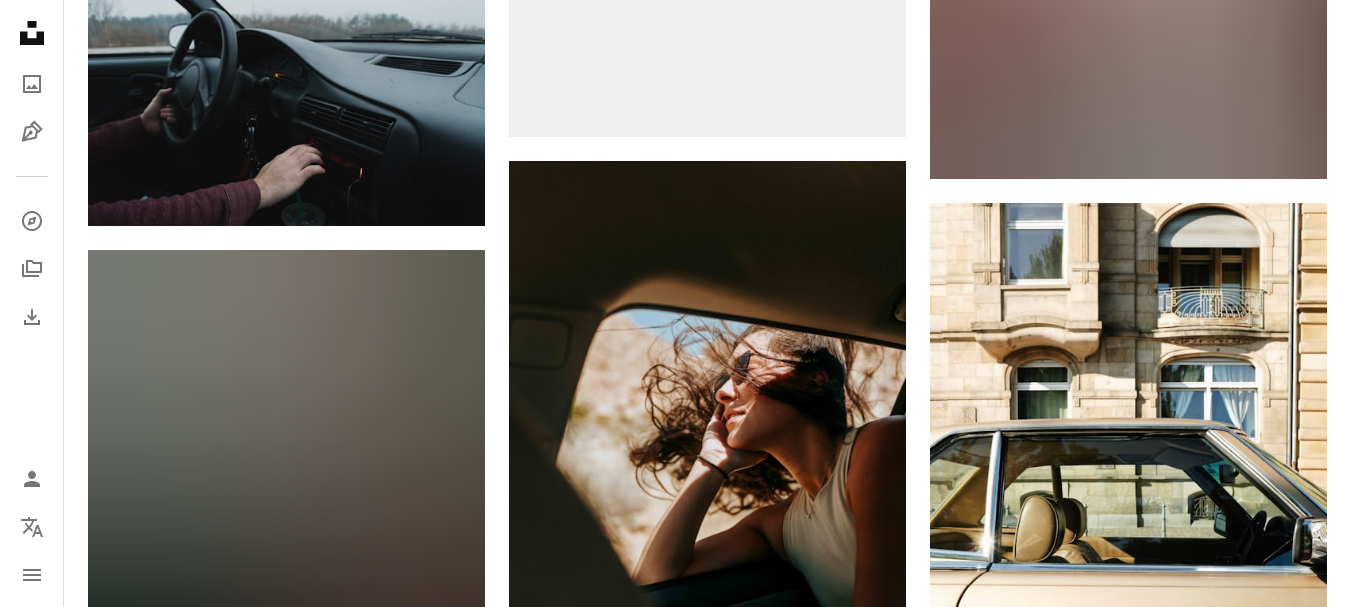 scroll, scrollTop: 20900, scrollLeft: 0, axis: vertical 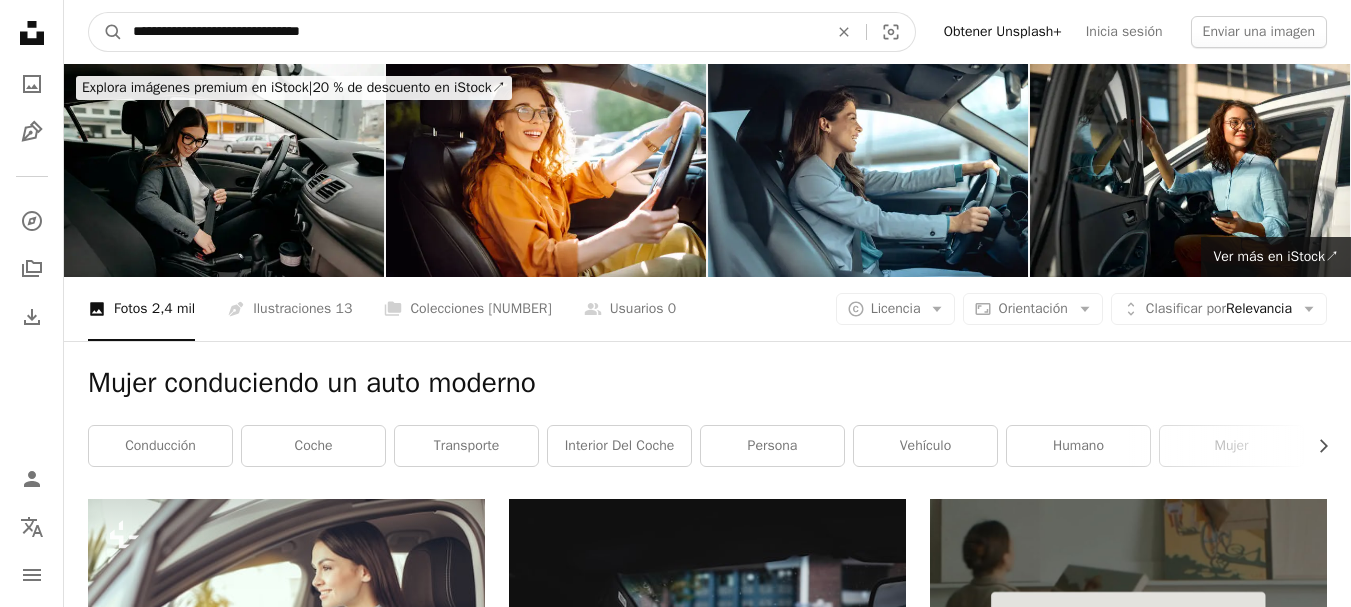 drag, startPoint x: 424, startPoint y: 36, endPoint x: 174, endPoint y: 15, distance: 250.88045 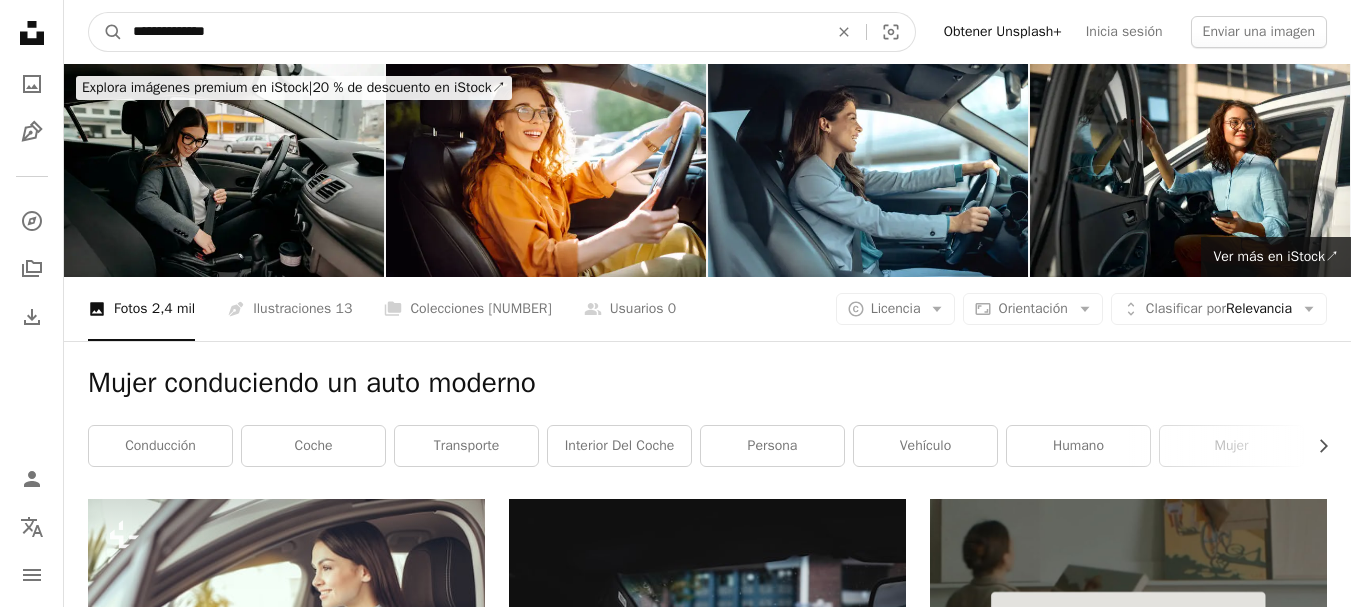 type on "**********" 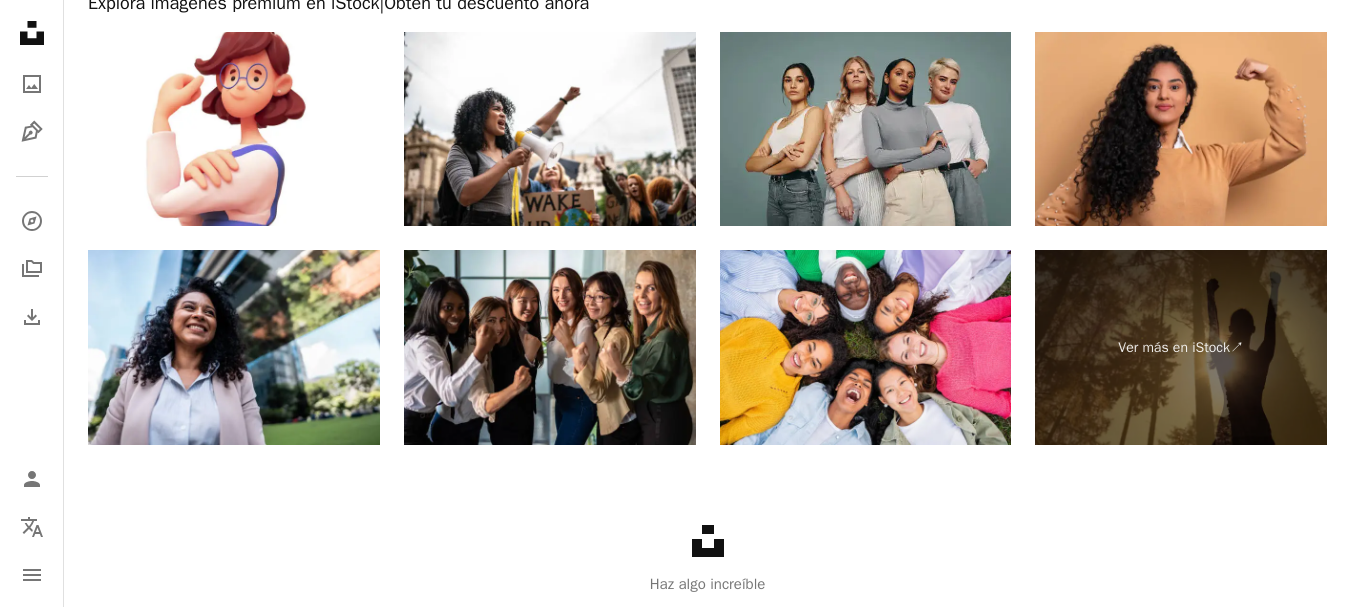 scroll, scrollTop: 3700, scrollLeft: 0, axis: vertical 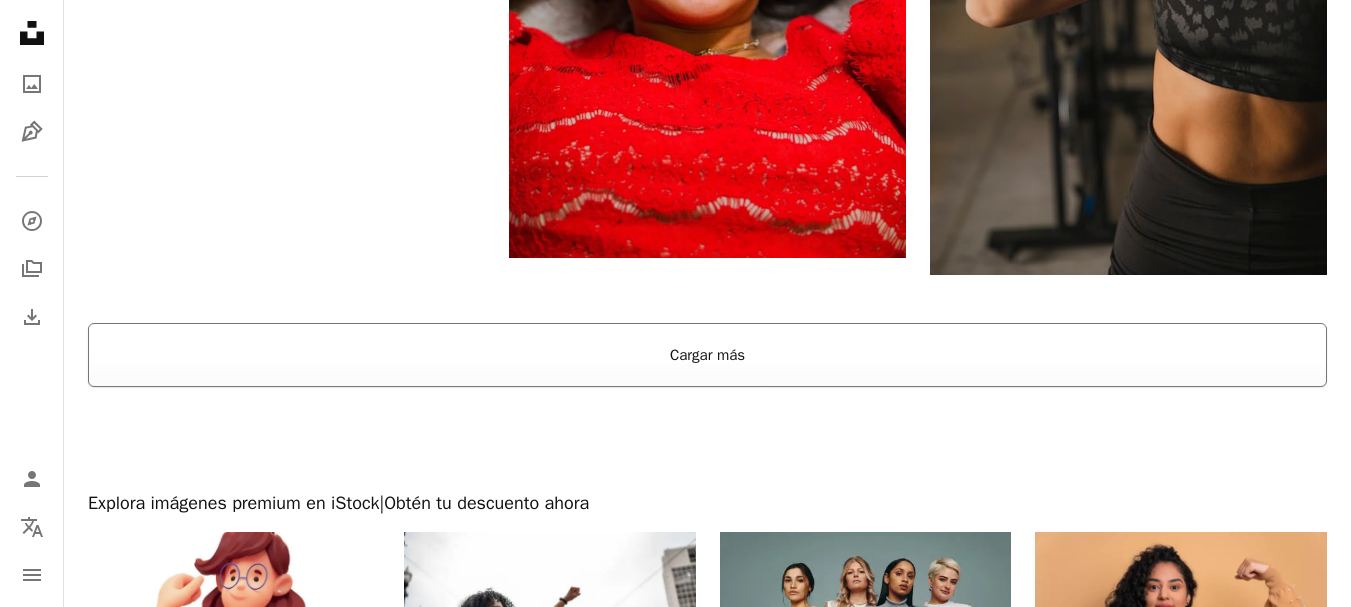 click on "Cargar más" at bounding box center (707, 355) 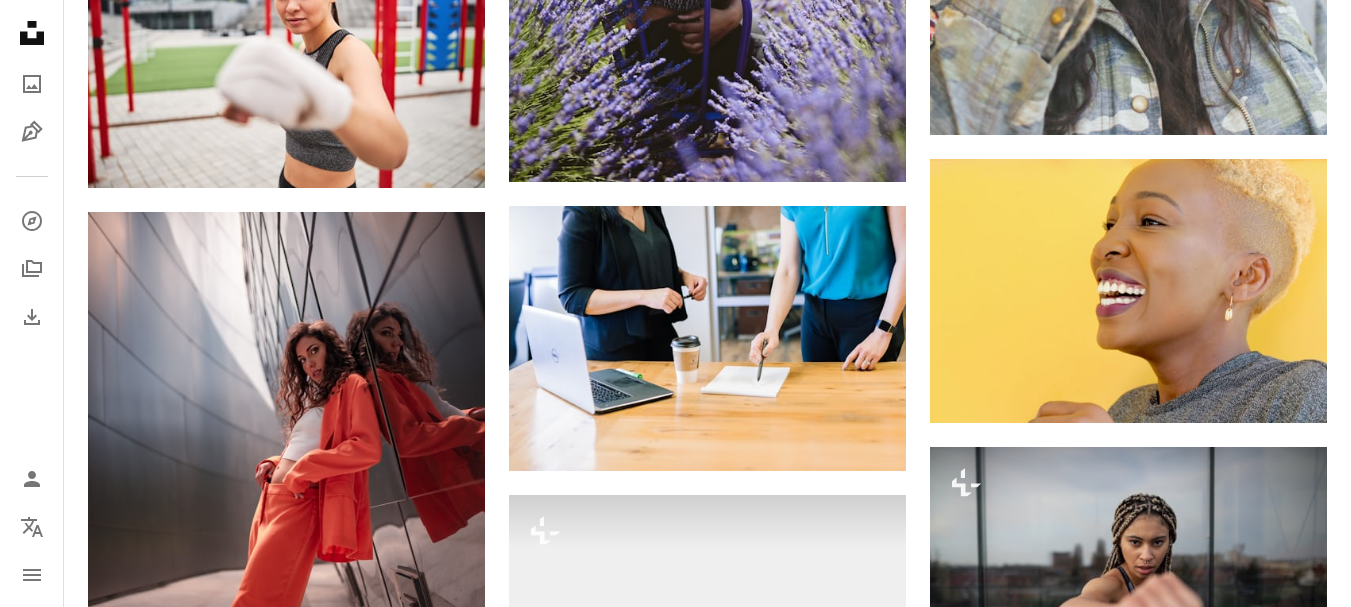 scroll, scrollTop: 7700, scrollLeft: 0, axis: vertical 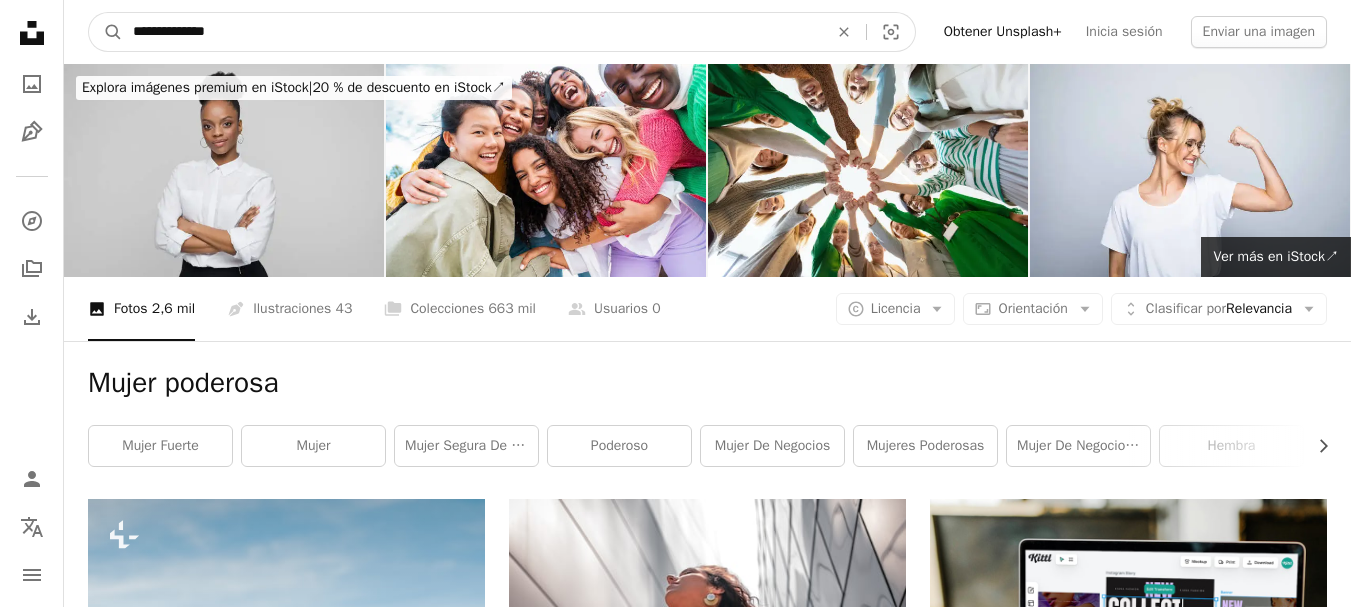 click on "**********" at bounding box center [472, 32] 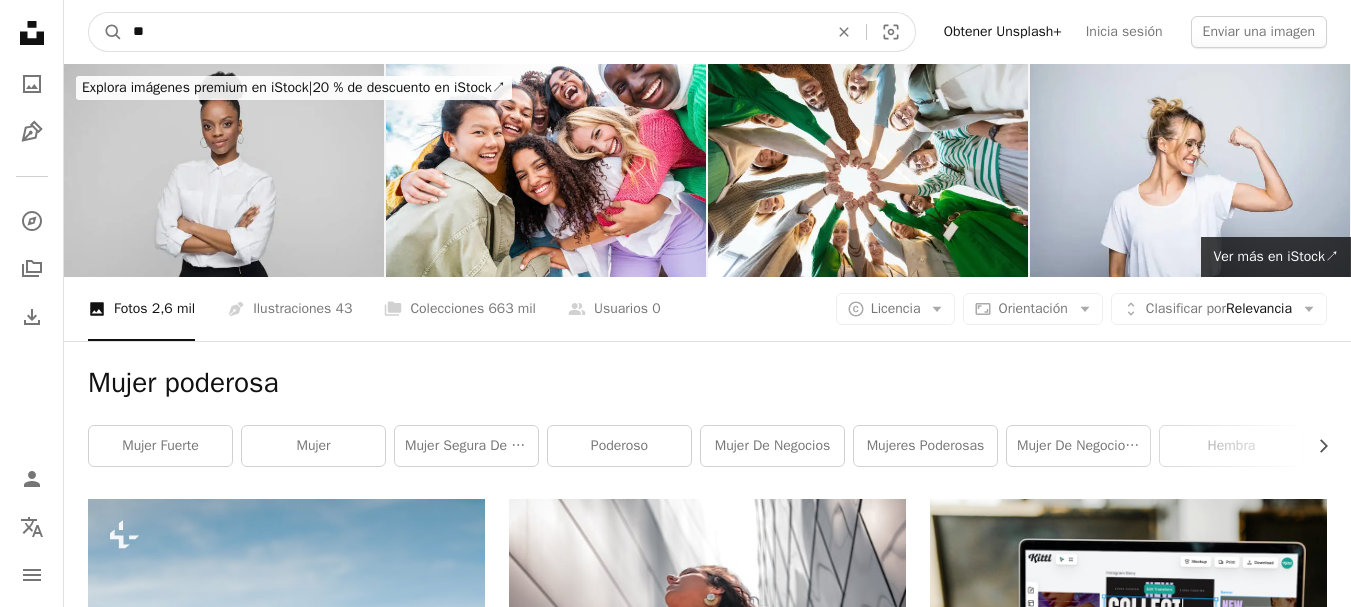 type on "*" 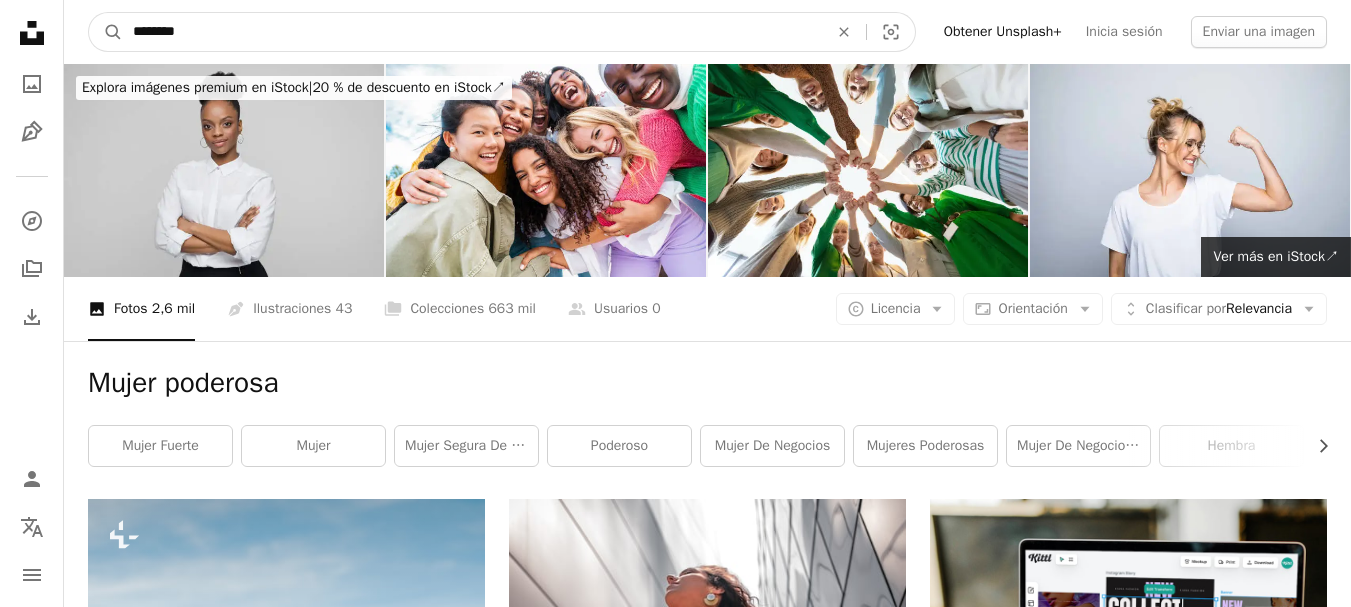 type on "********" 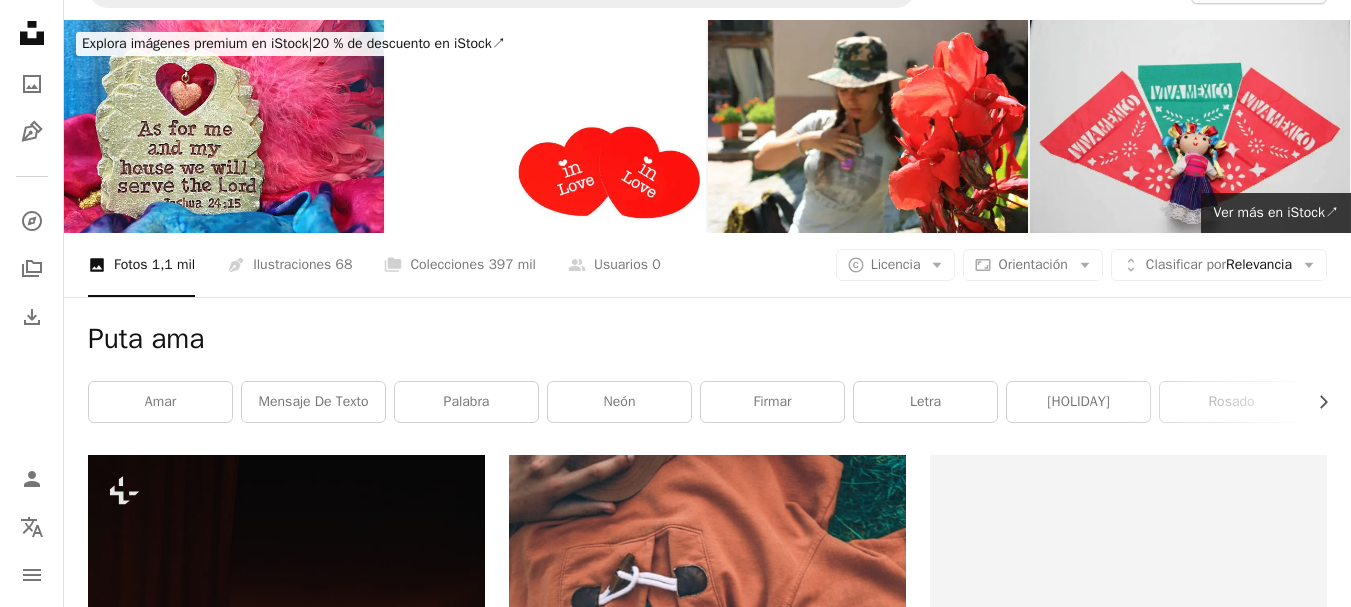 scroll, scrollTop: 0, scrollLeft: 0, axis: both 